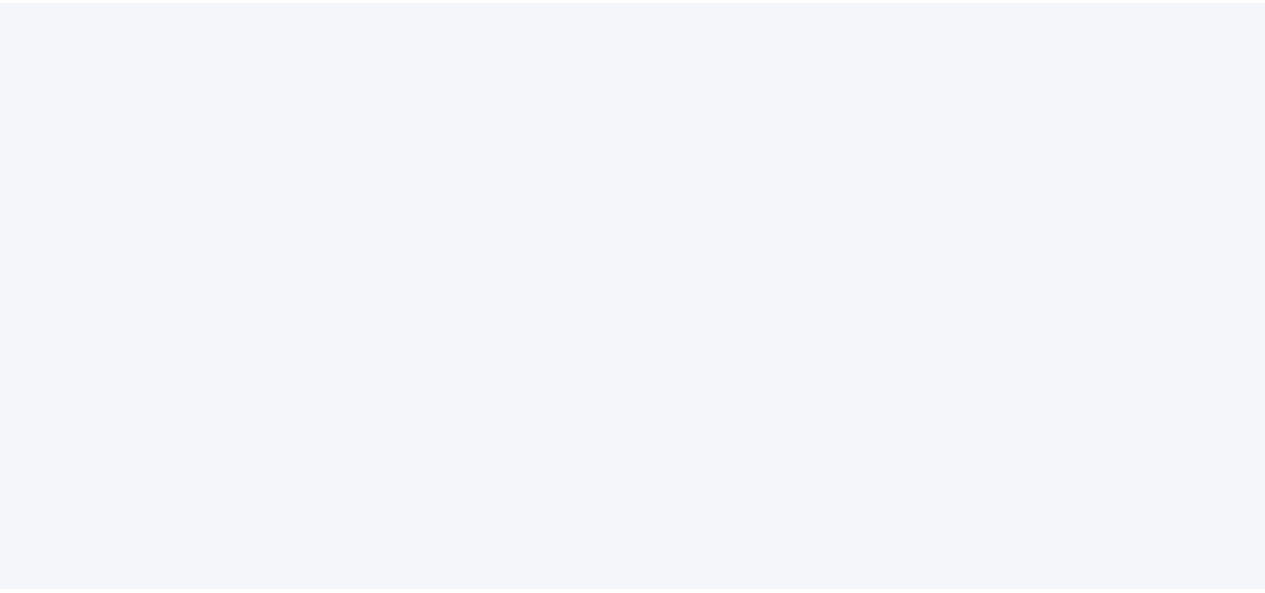 scroll, scrollTop: 0, scrollLeft: 0, axis: both 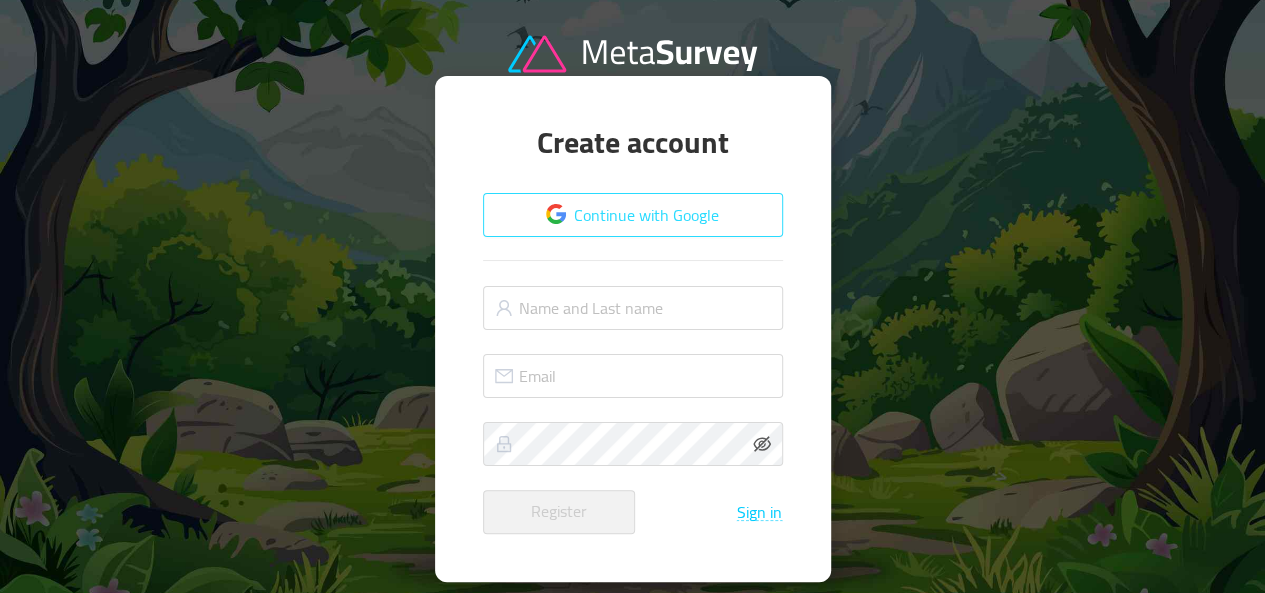click on "Continue with Google" at bounding box center [633, 215] 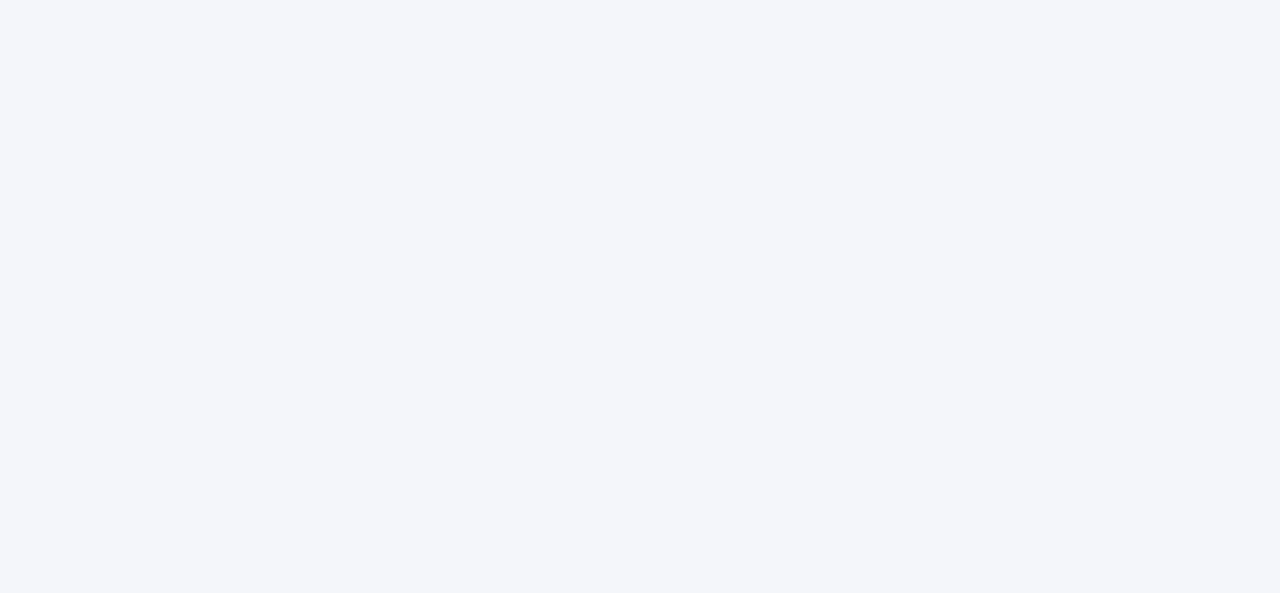scroll, scrollTop: 0, scrollLeft: 0, axis: both 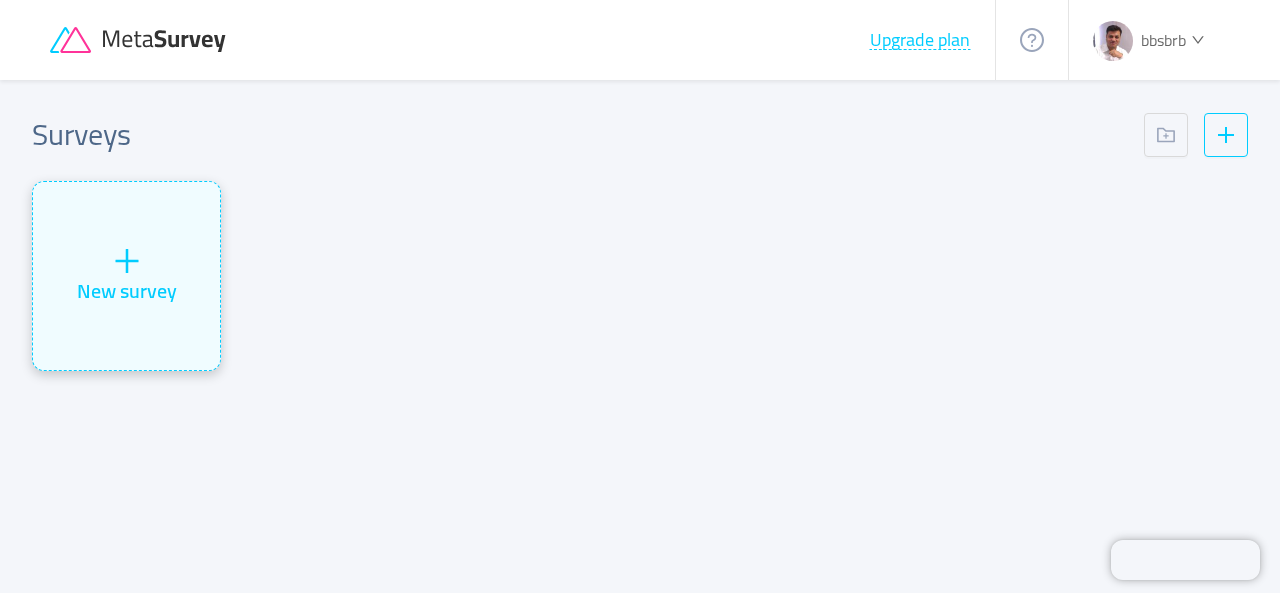 click 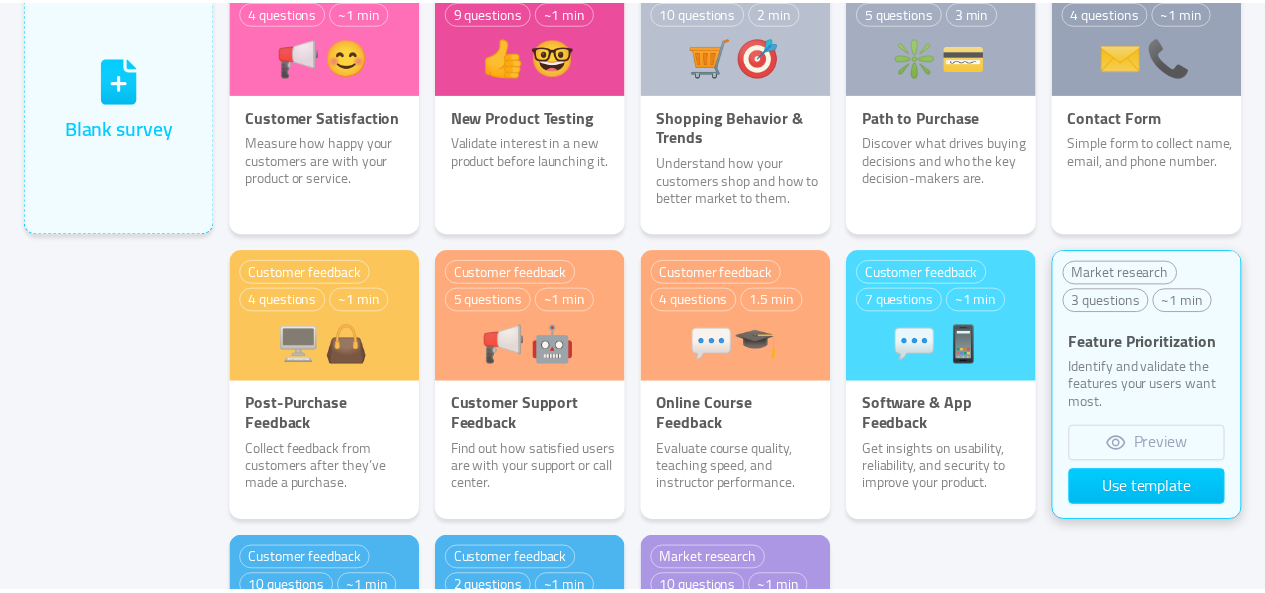 scroll, scrollTop: 194, scrollLeft: 0, axis: vertical 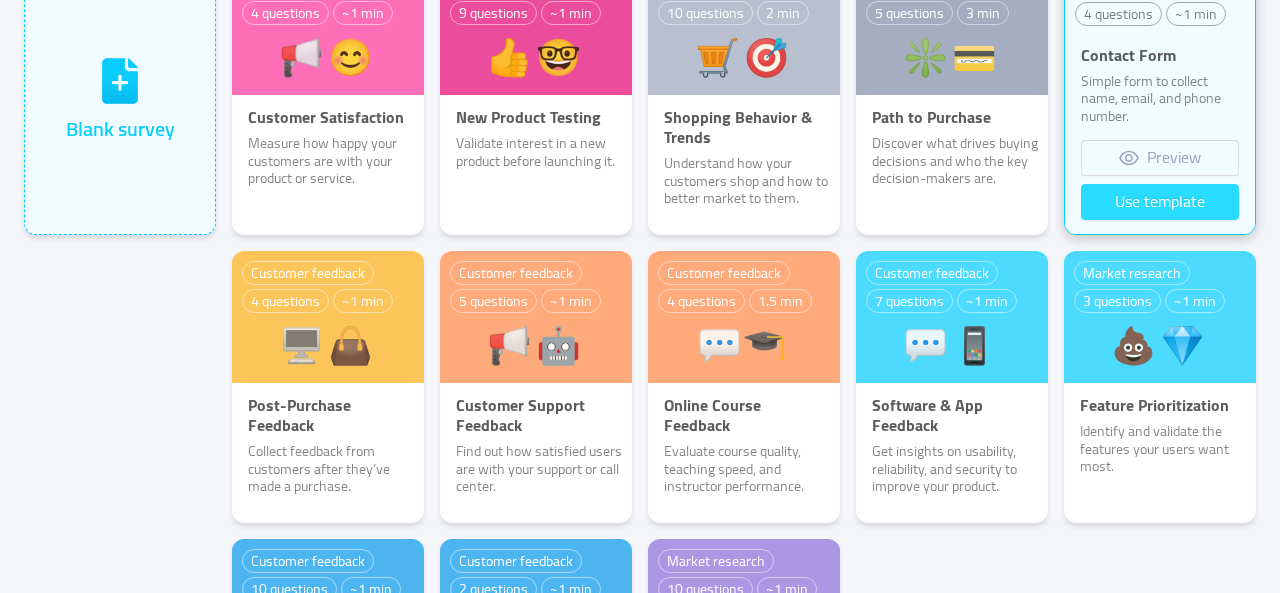click on "Use template" at bounding box center [1160, 202] 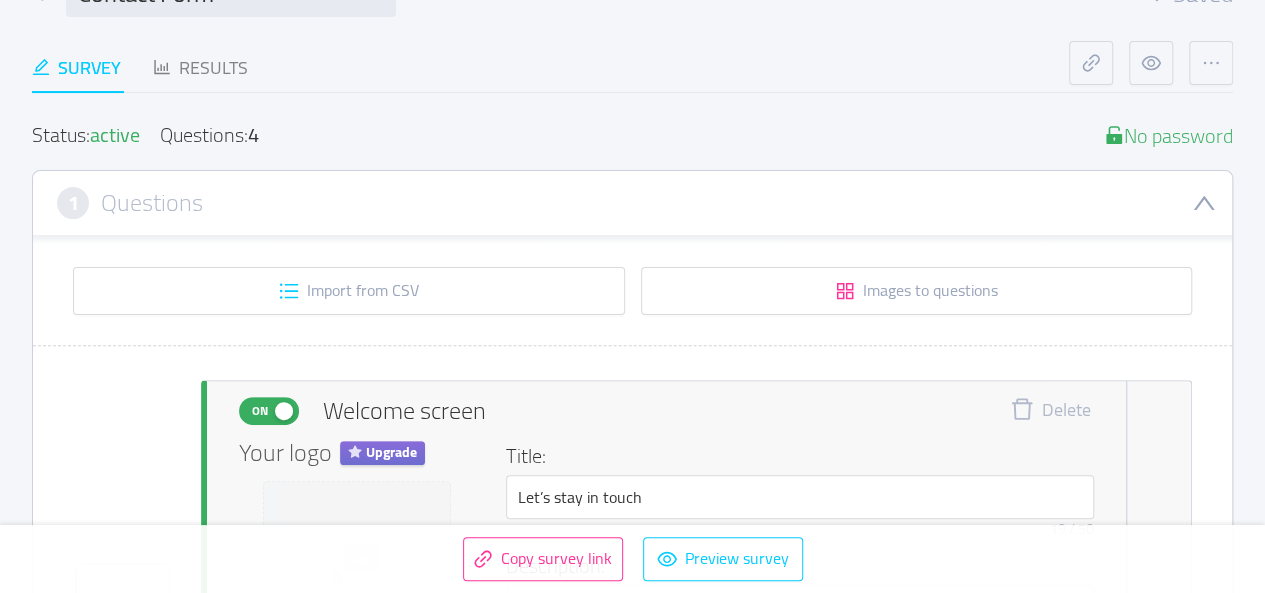 type 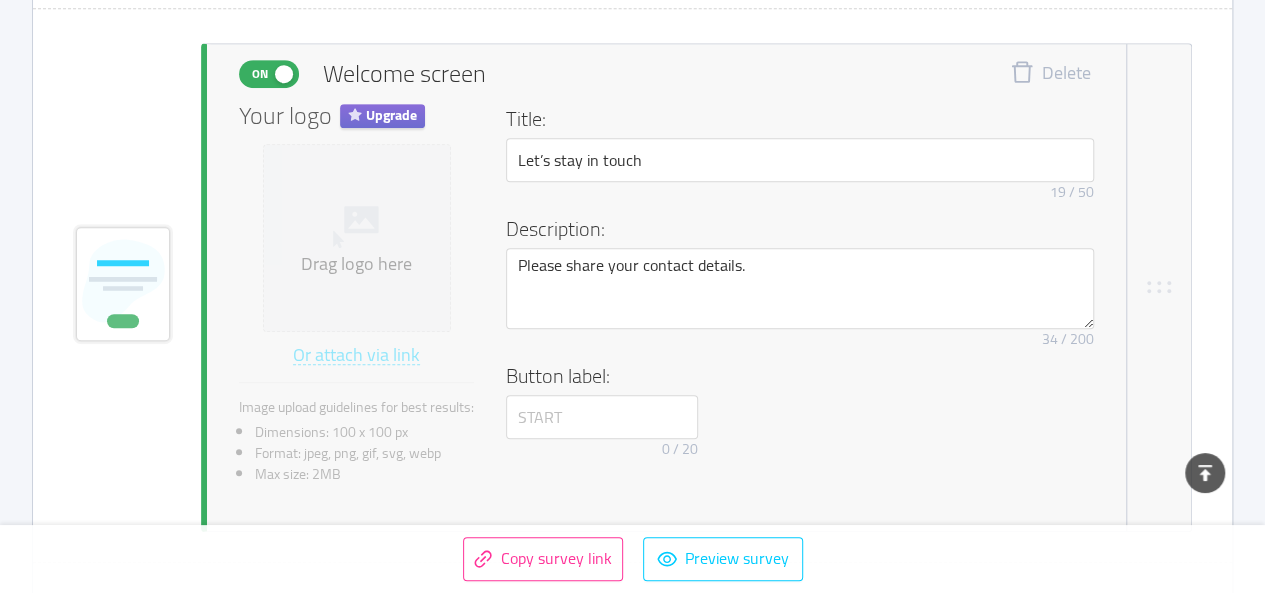scroll, scrollTop: 480, scrollLeft: 0, axis: vertical 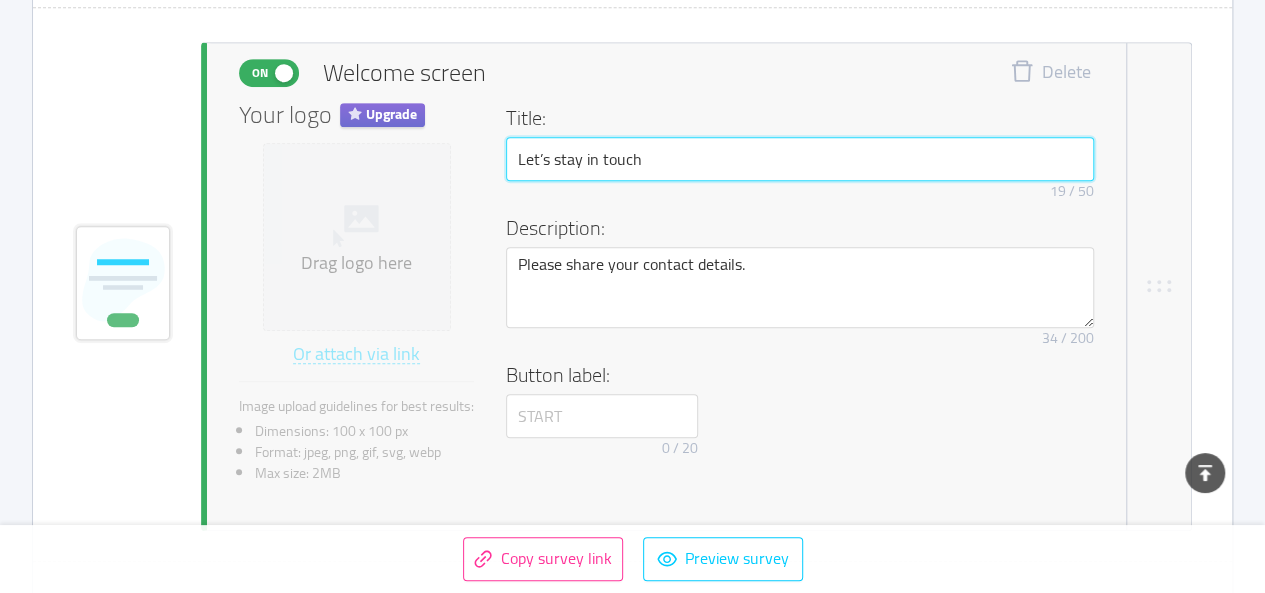click on "Let’s stay in touch" at bounding box center (800, 159) 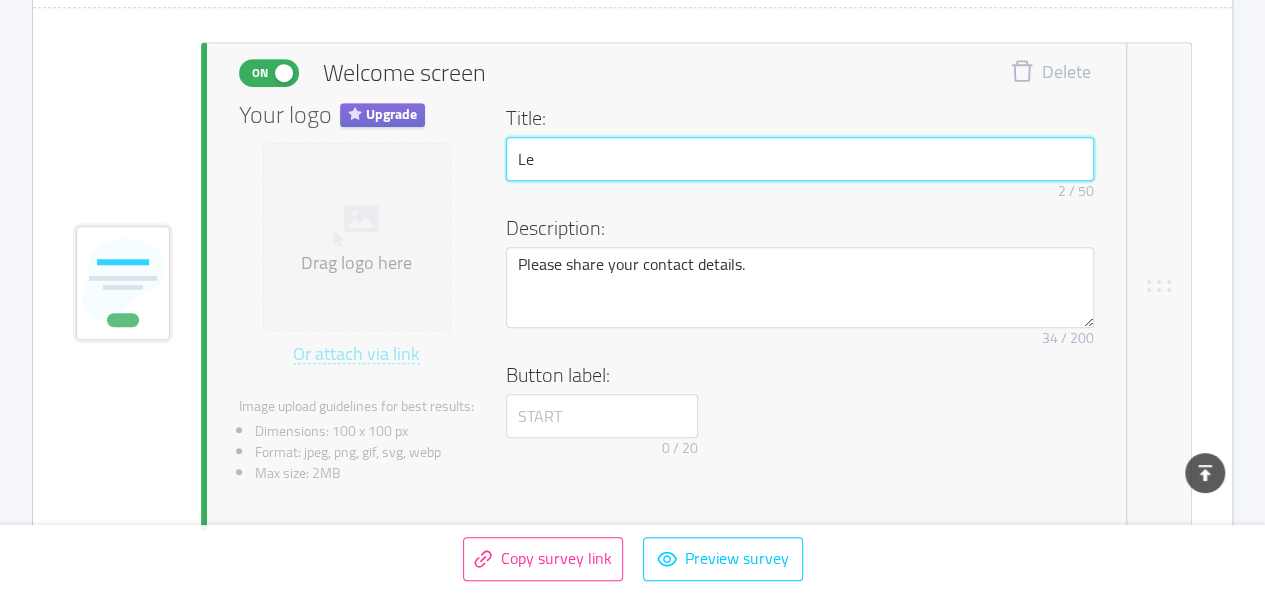 type on "L" 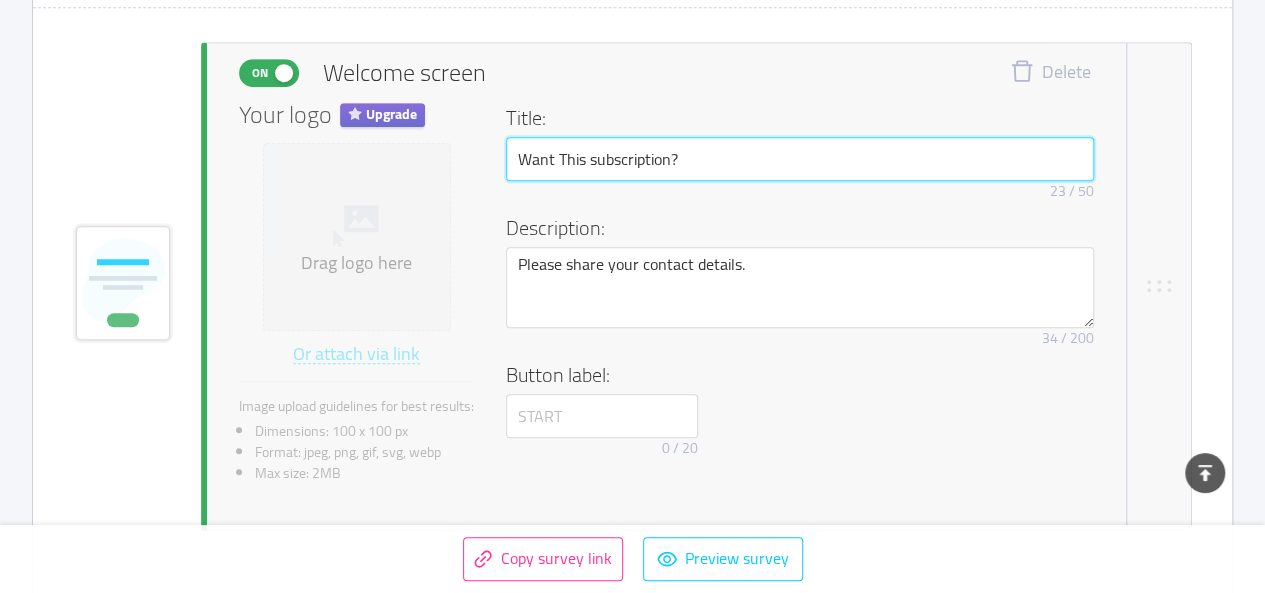 type on "Want This subscription?" 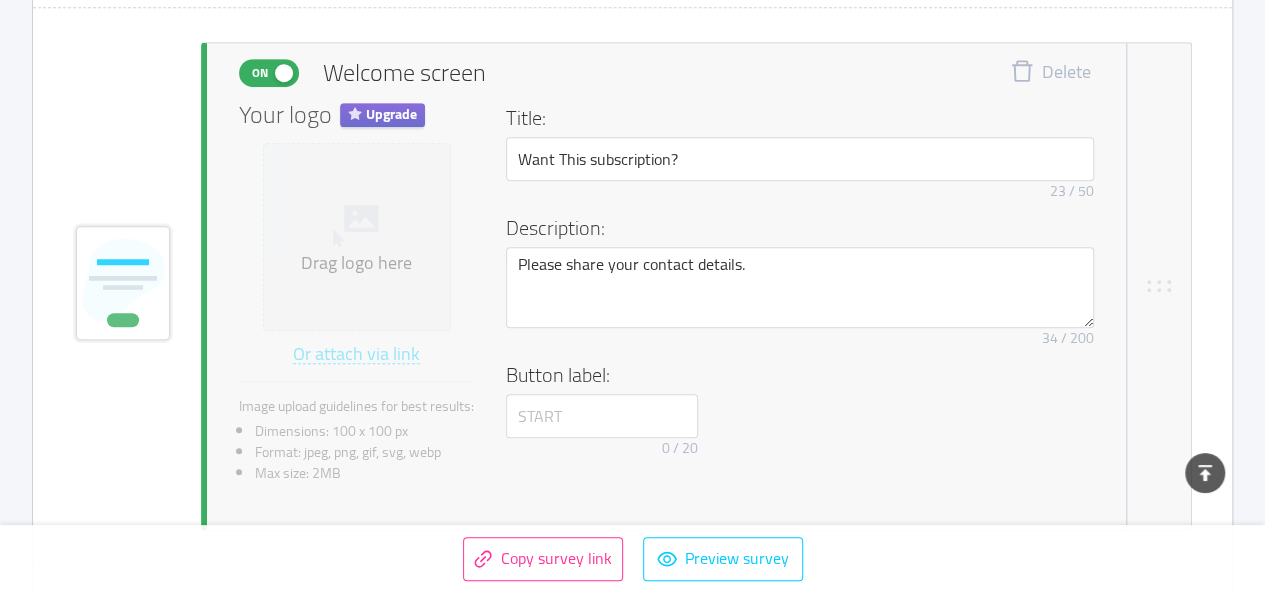 click on "Description: Please share your contact details.  Remove character limit   34 / 200" at bounding box center (800, 284) 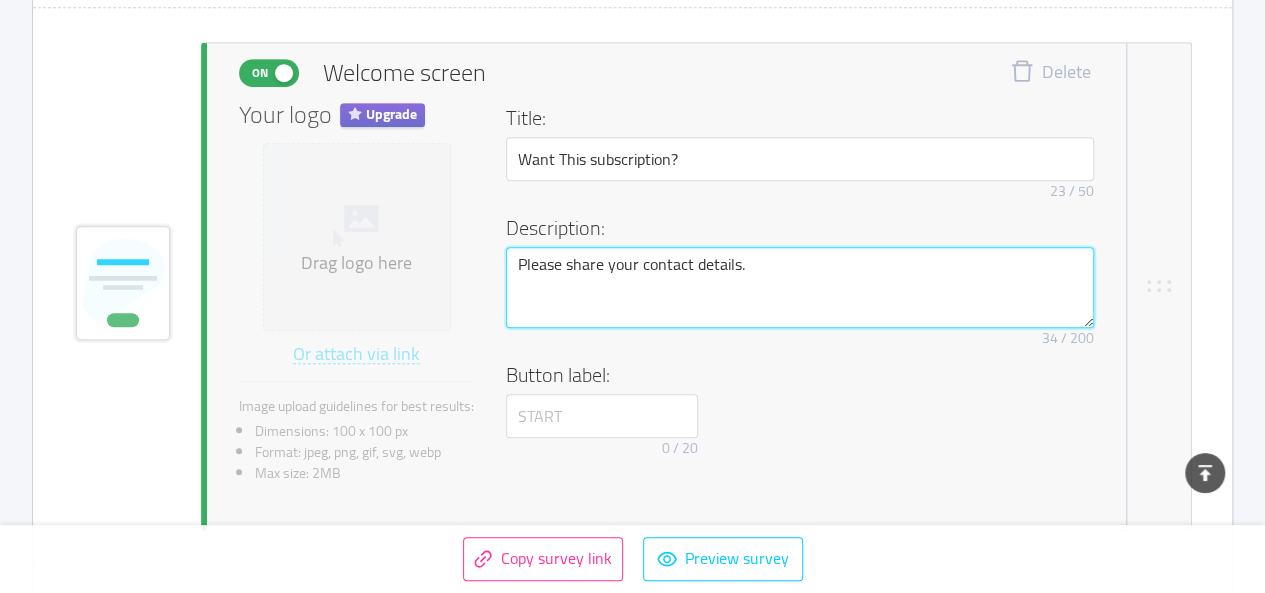 click on "Please share your contact details." at bounding box center (800, 287) 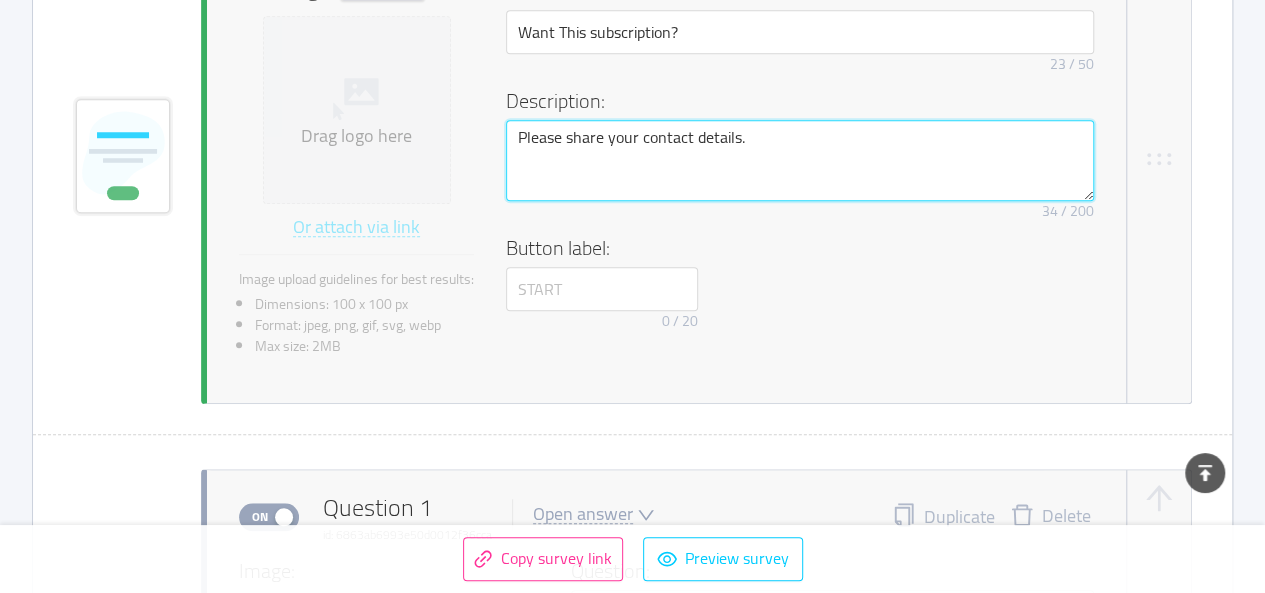scroll, scrollTop: 608, scrollLeft: 0, axis: vertical 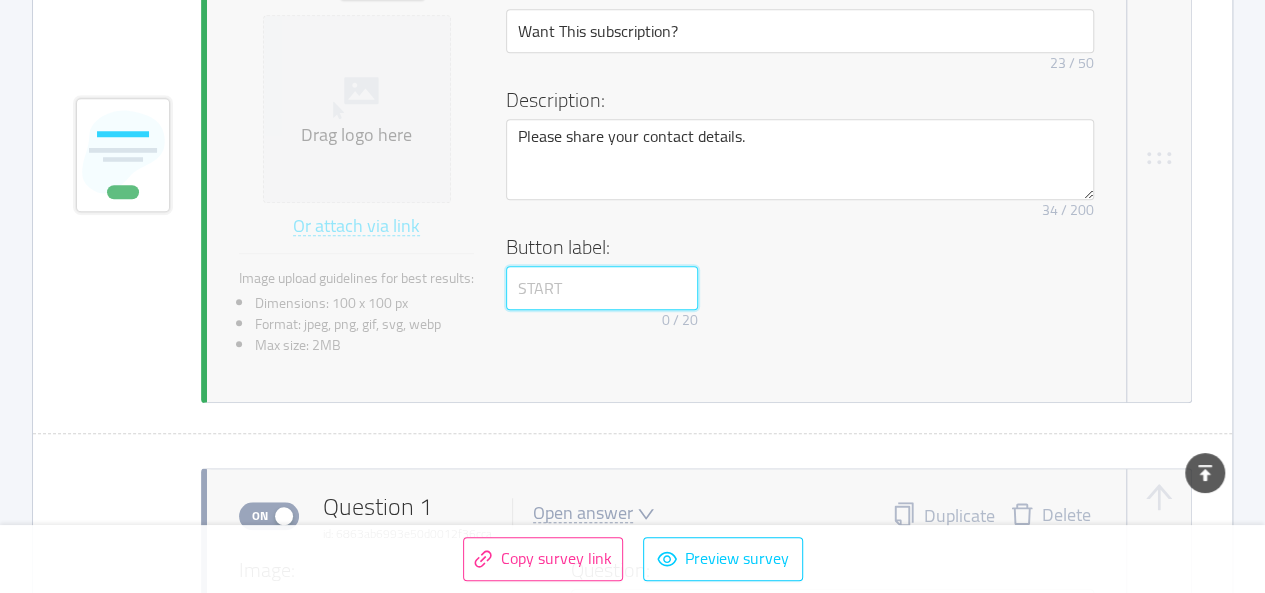 click at bounding box center [602, 288] 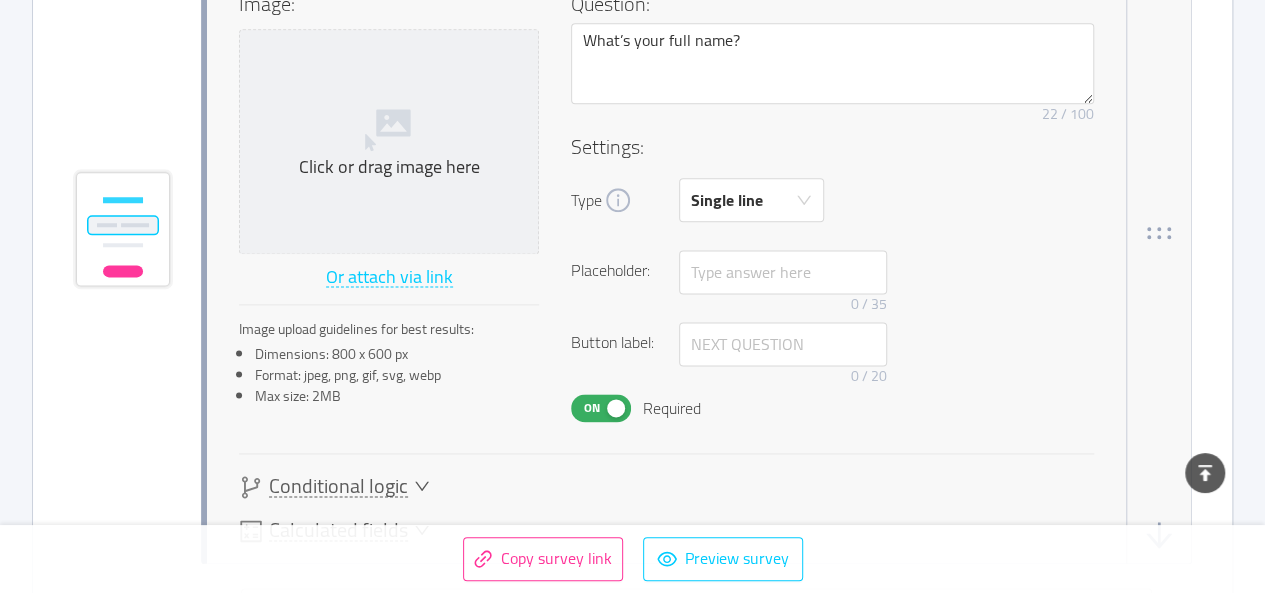 scroll, scrollTop: 1175, scrollLeft: 0, axis: vertical 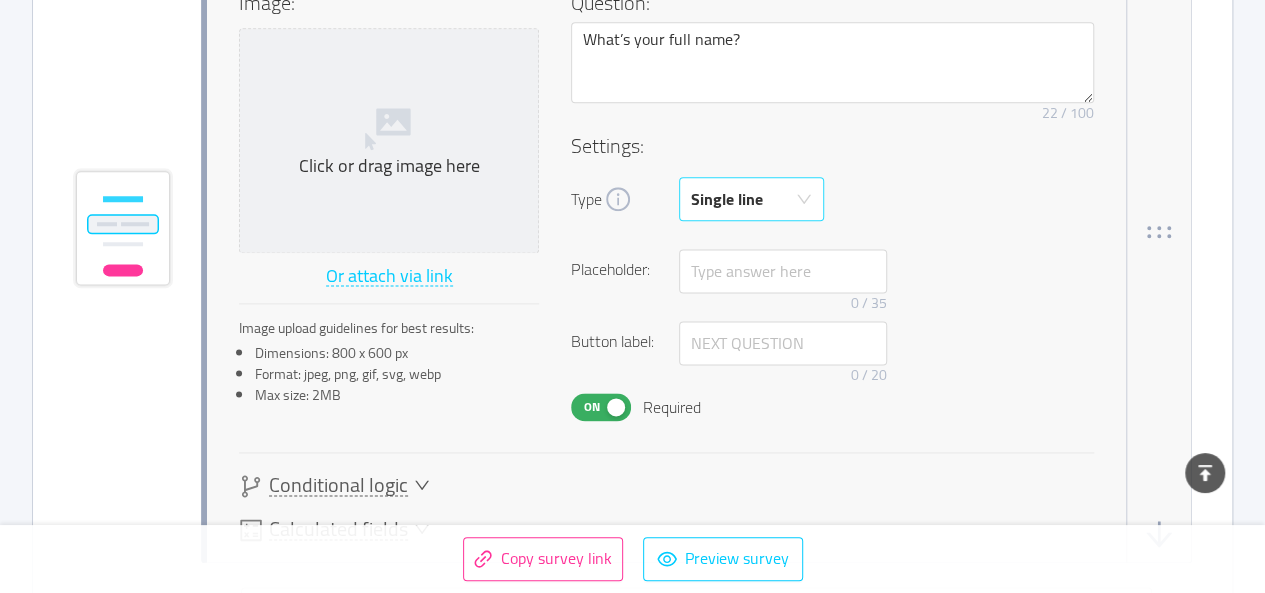type on "Start" 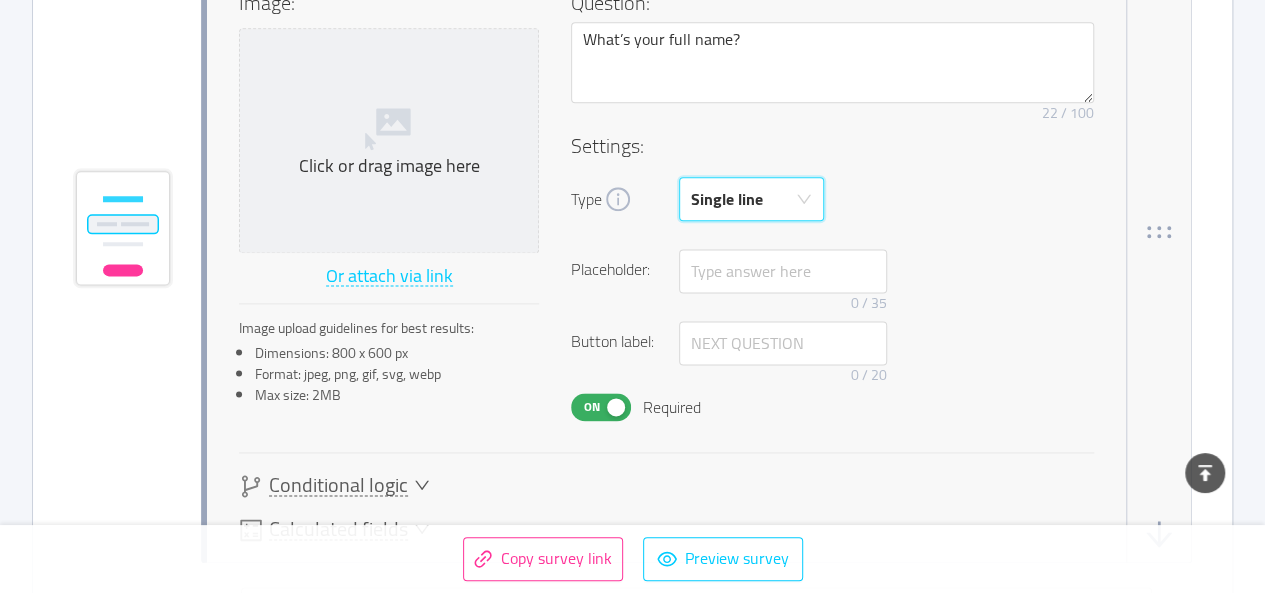 click 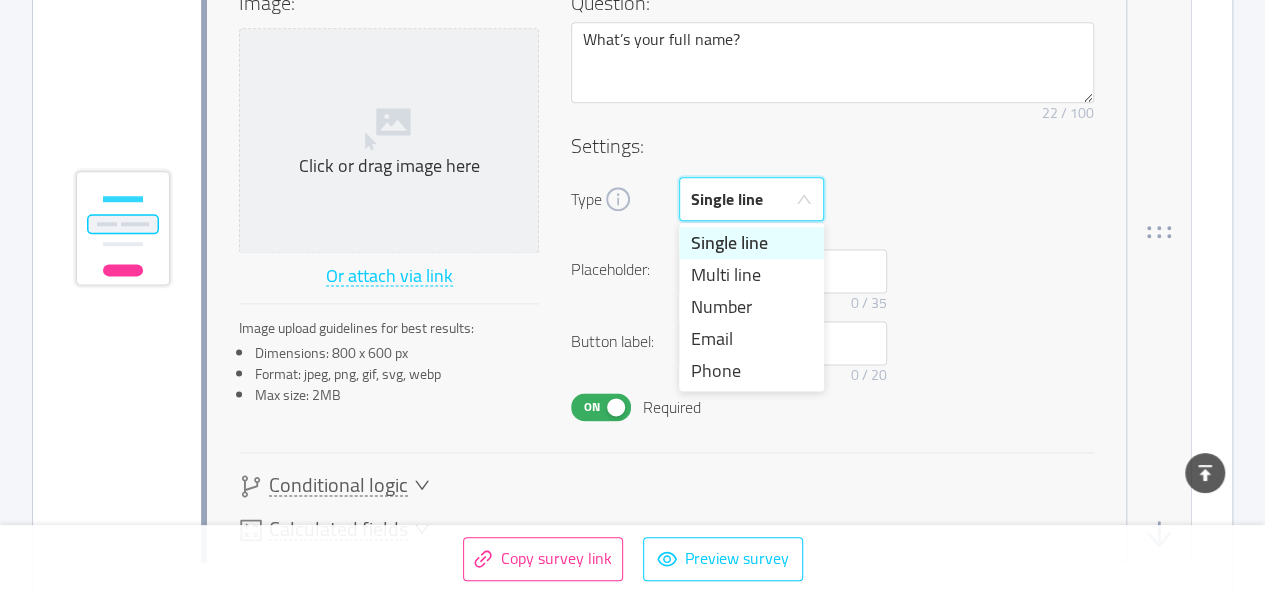 click 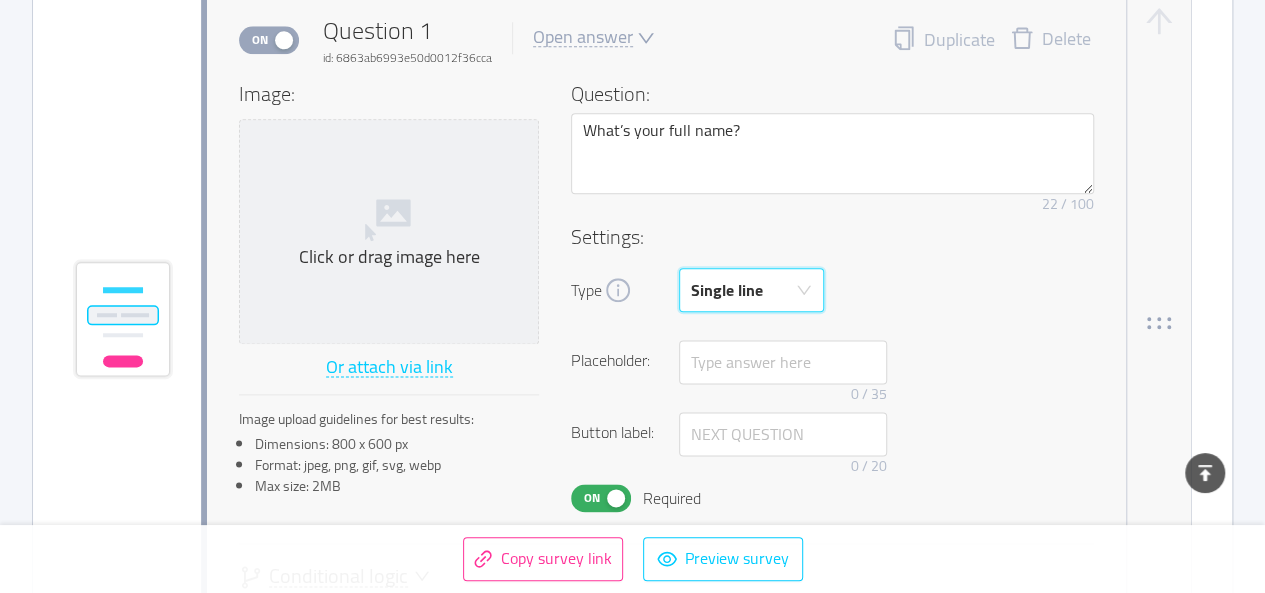 scroll, scrollTop: 1085, scrollLeft: 0, axis: vertical 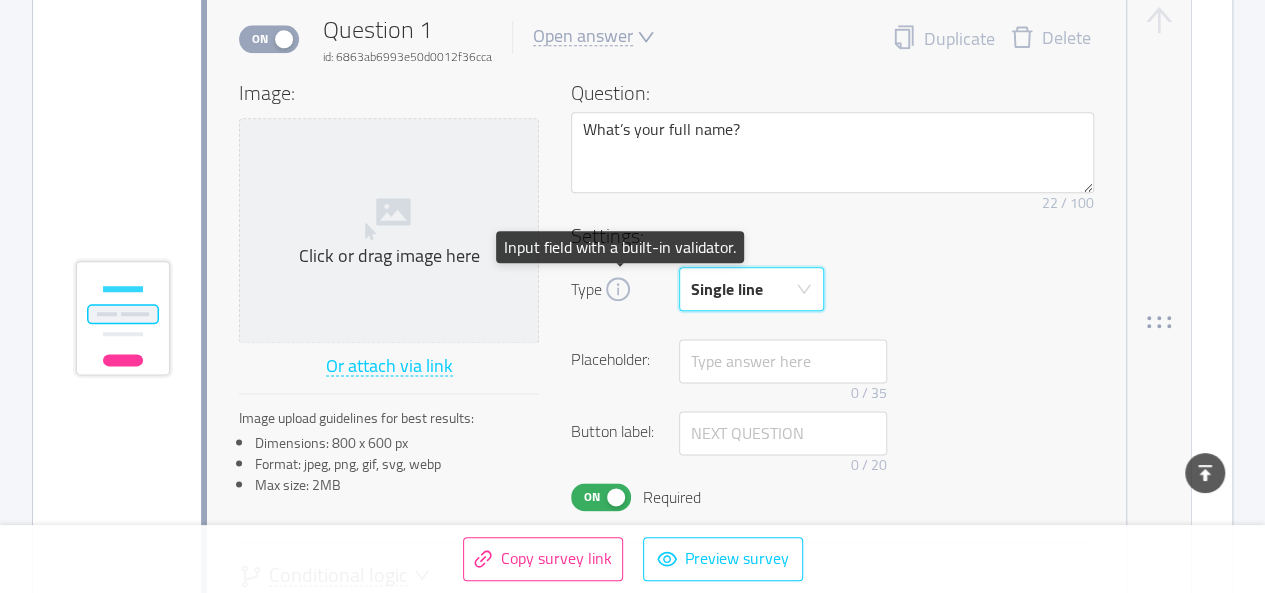 click 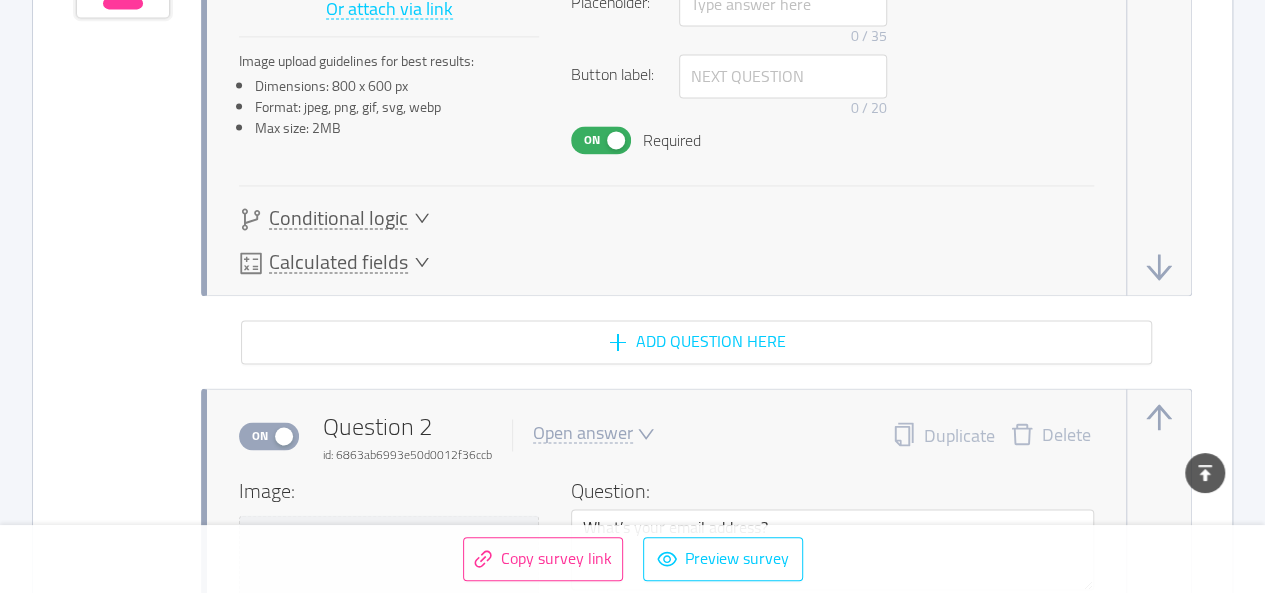 scroll, scrollTop: 1444, scrollLeft: 0, axis: vertical 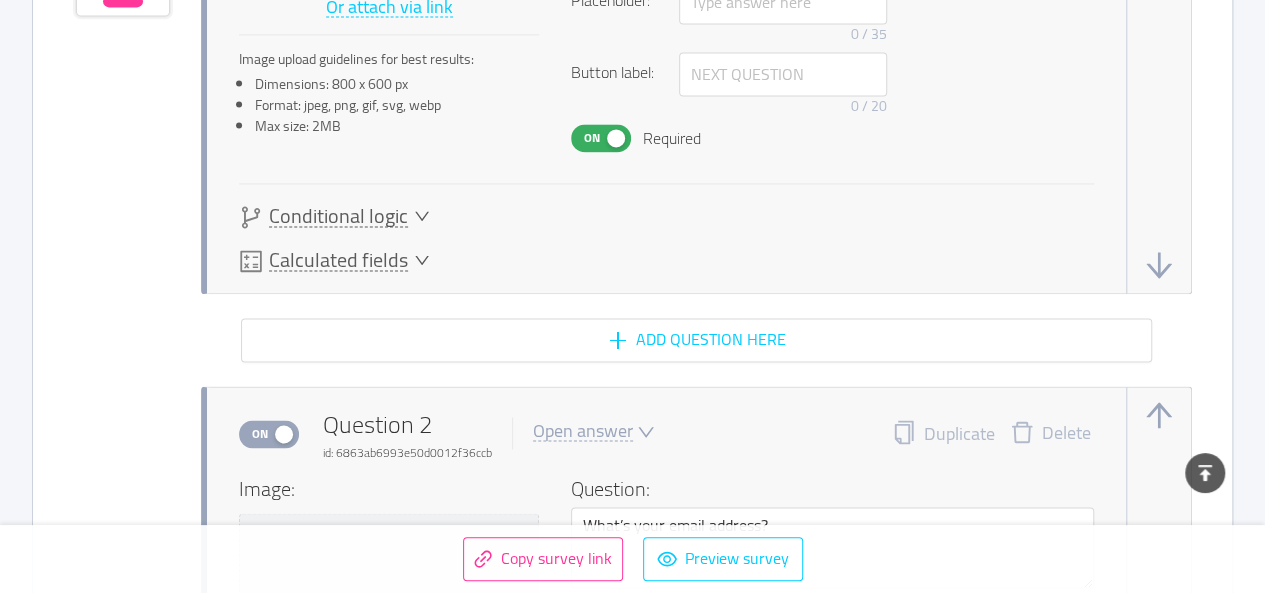 click 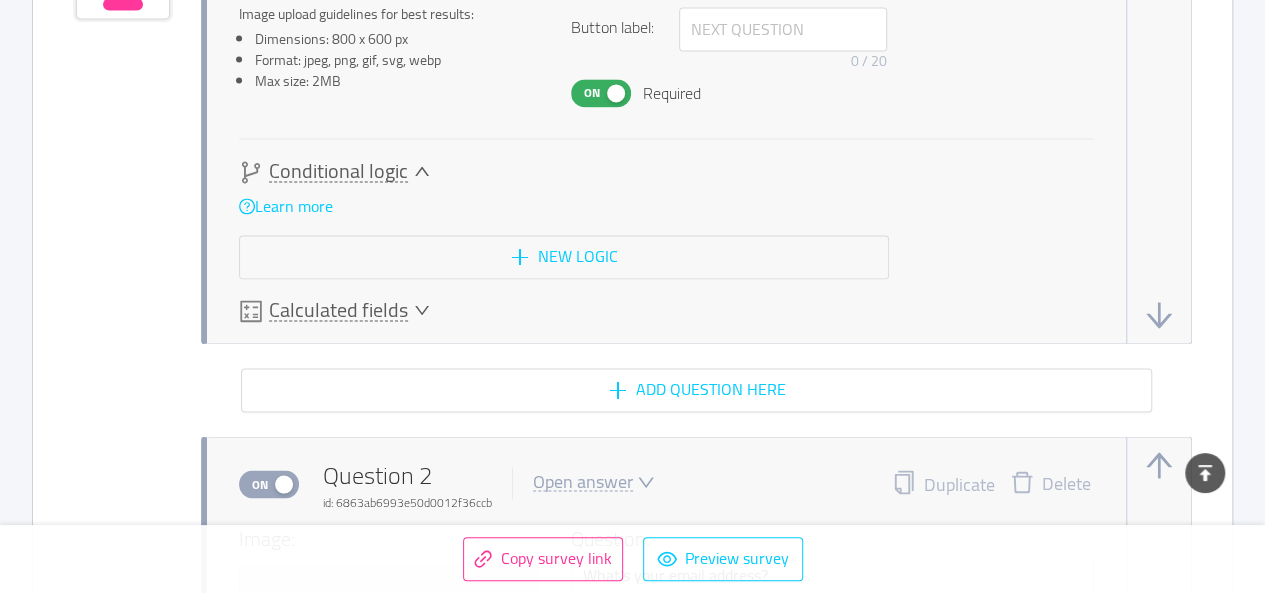 scroll, scrollTop: 1492, scrollLeft: 0, axis: vertical 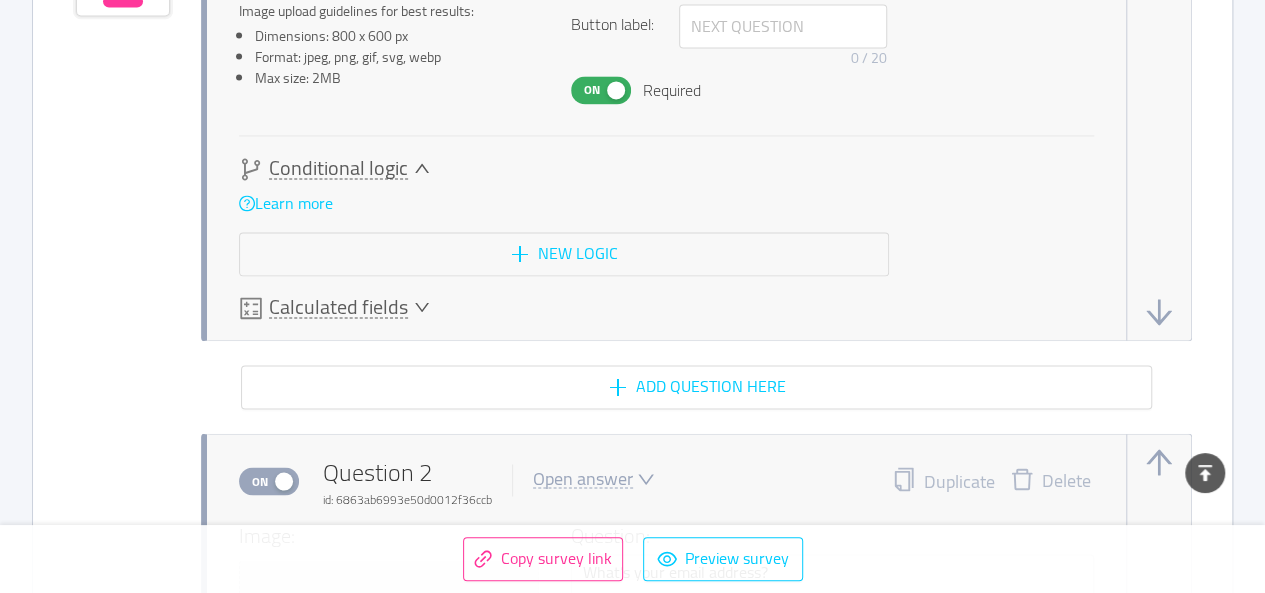 click 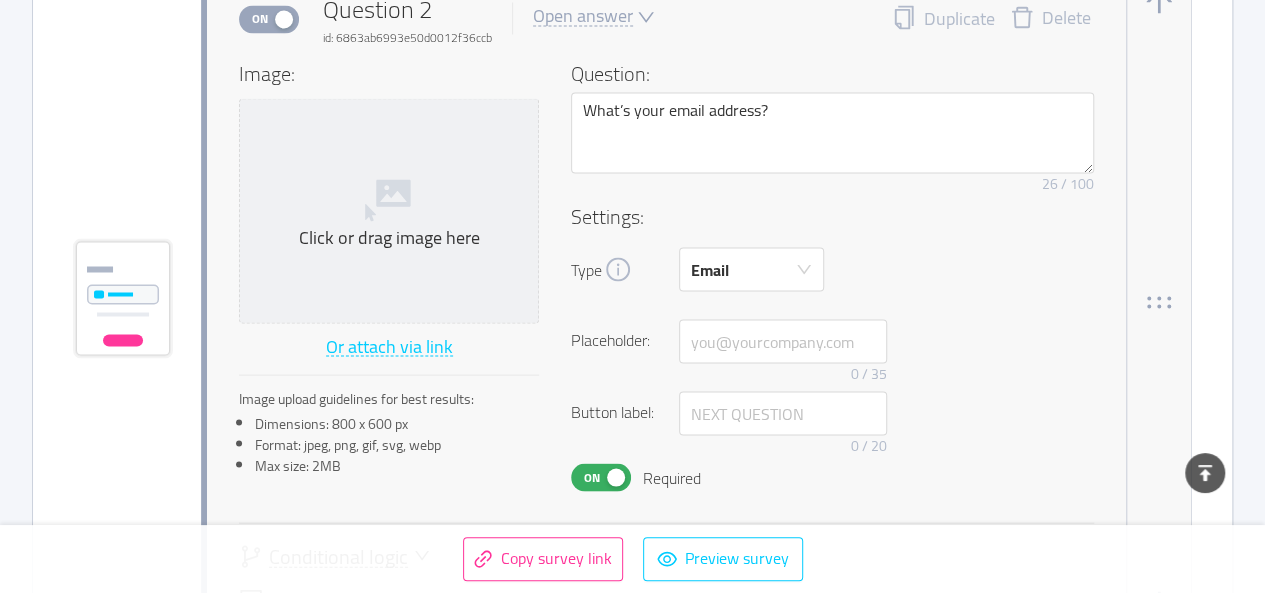 scroll, scrollTop: 1860, scrollLeft: 0, axis: vertical 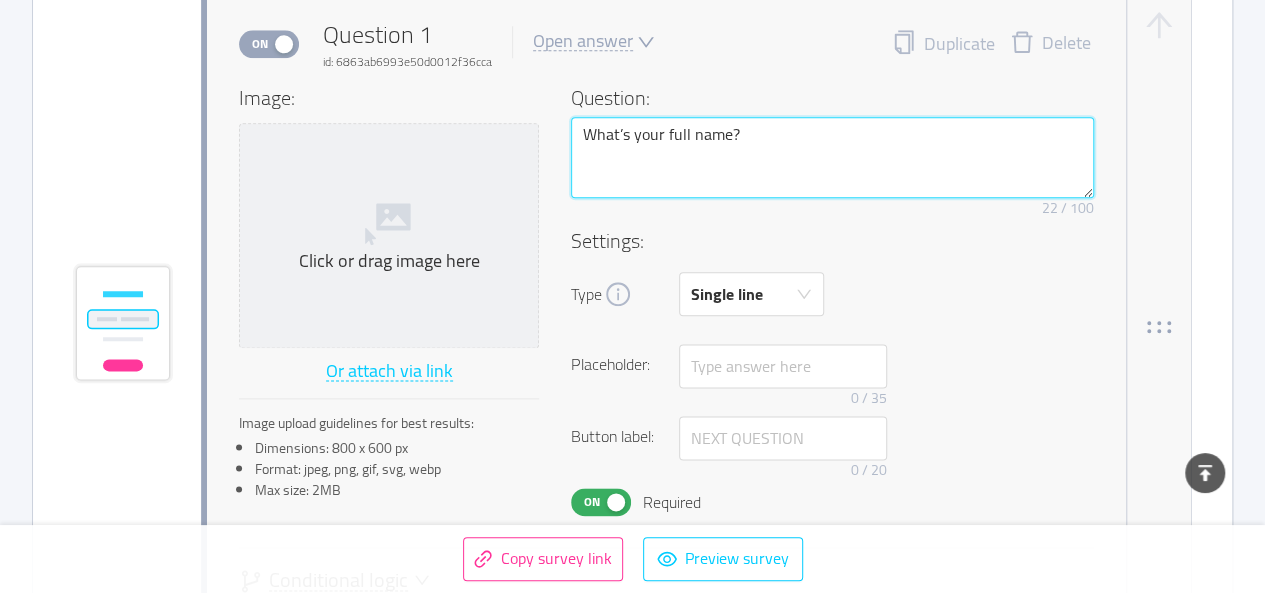 drag, startPoint x: 740, startPoint y: 346, endPoint x: 678, endPoint y: 133, distance: 221.84003 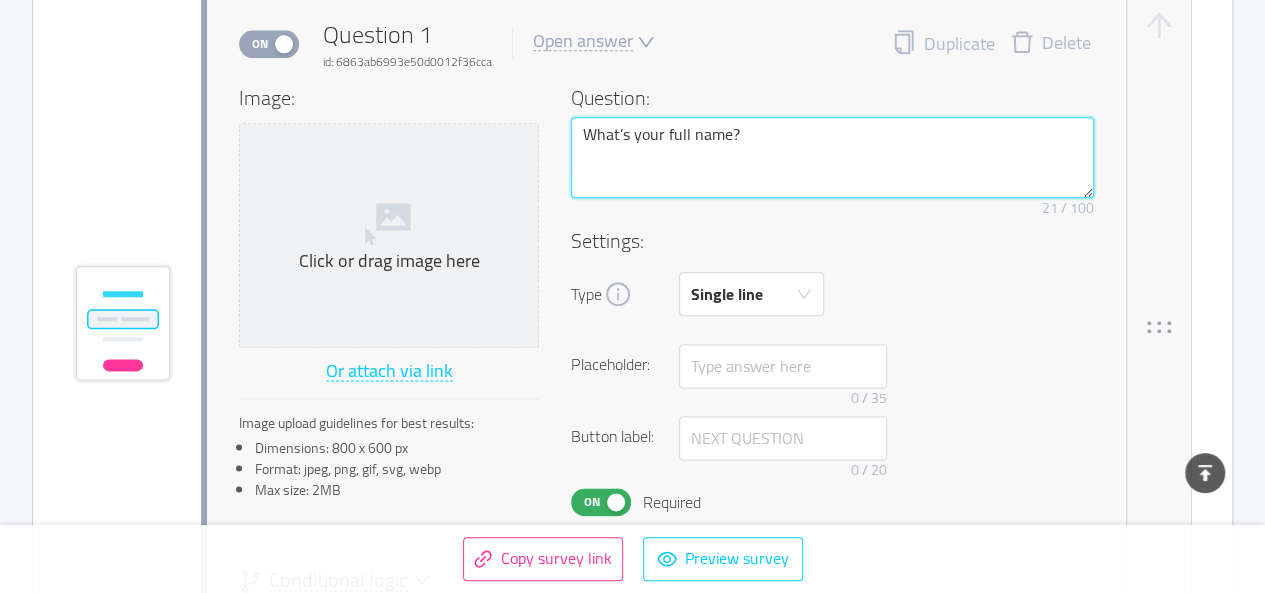 type 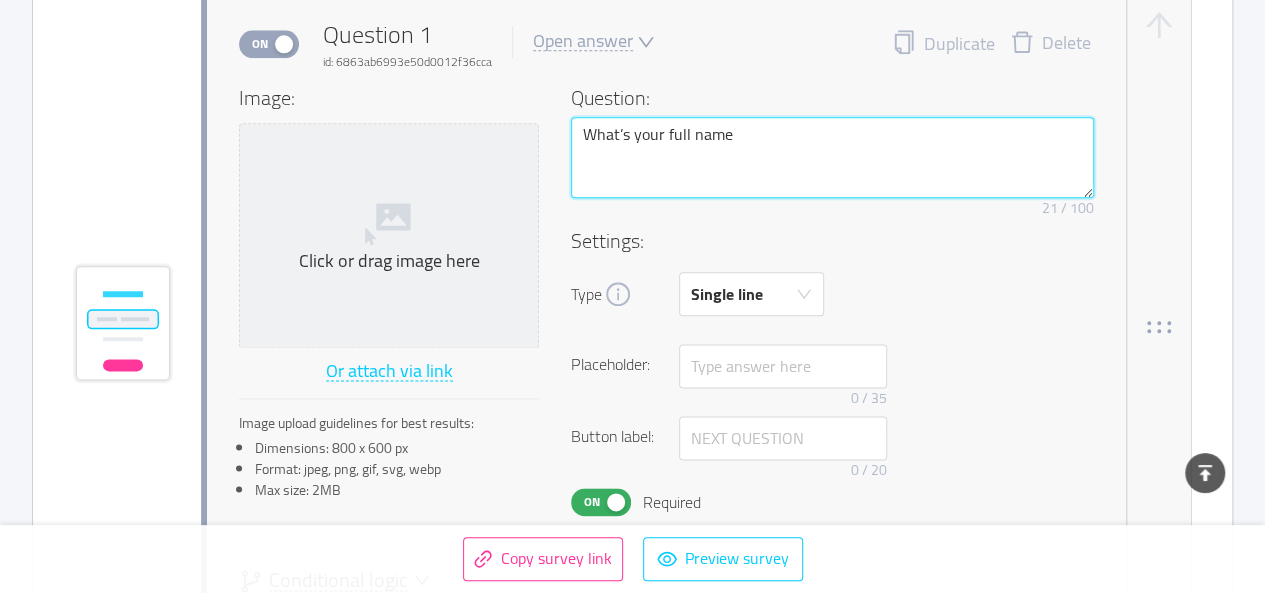 type on "What’s your full nam" 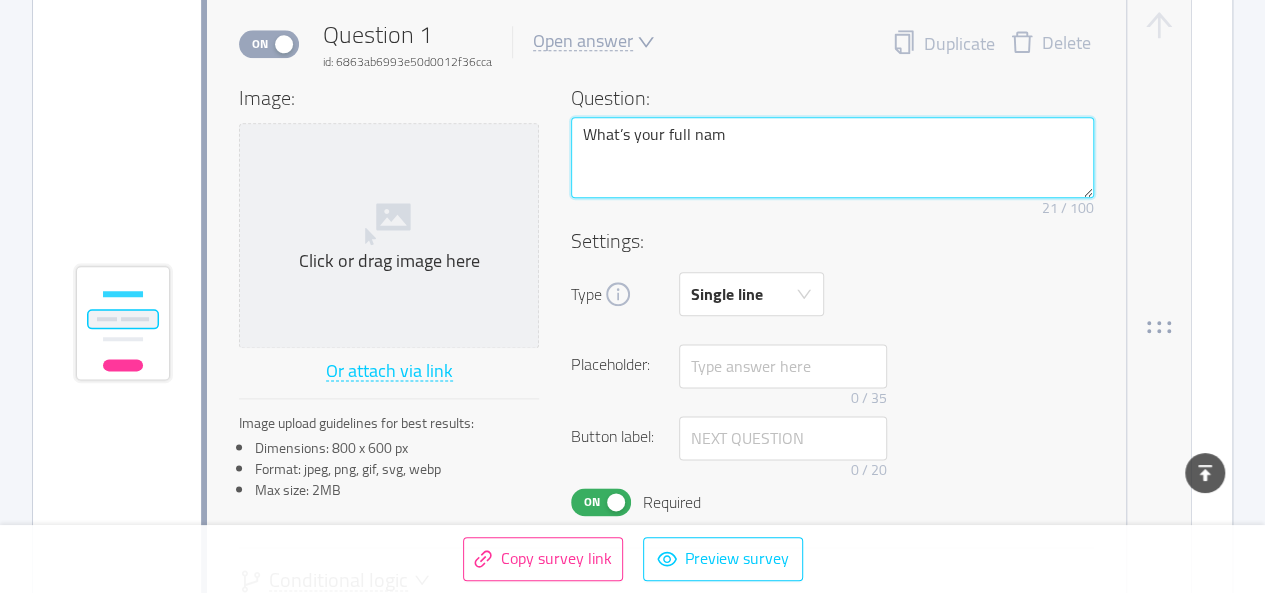 type 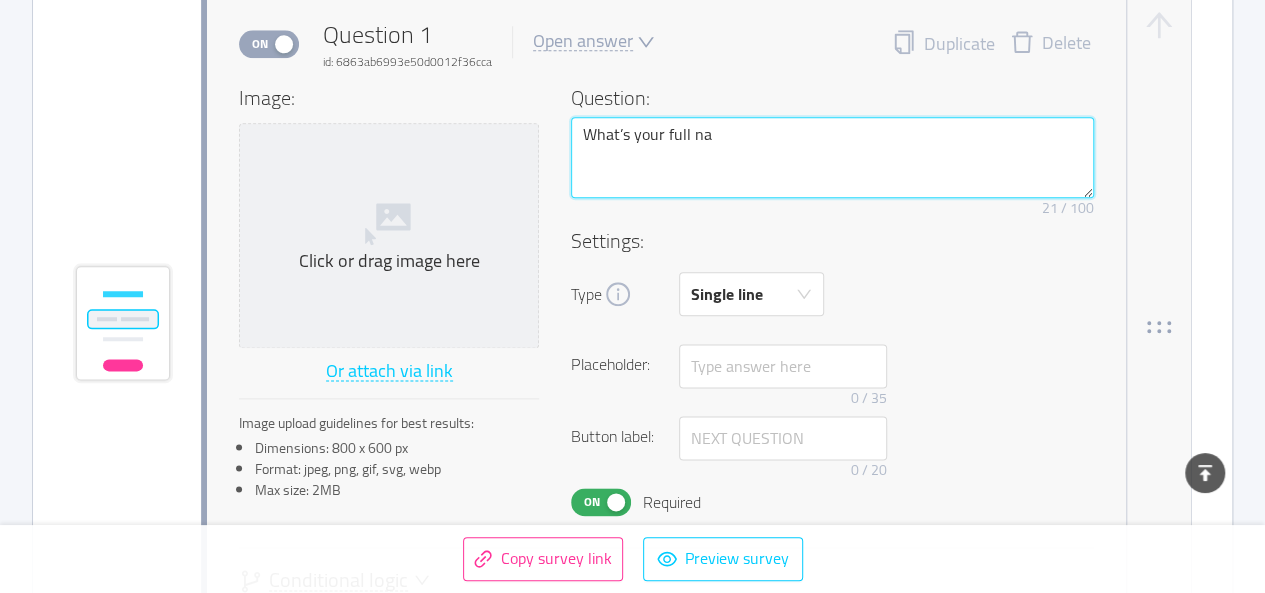 type 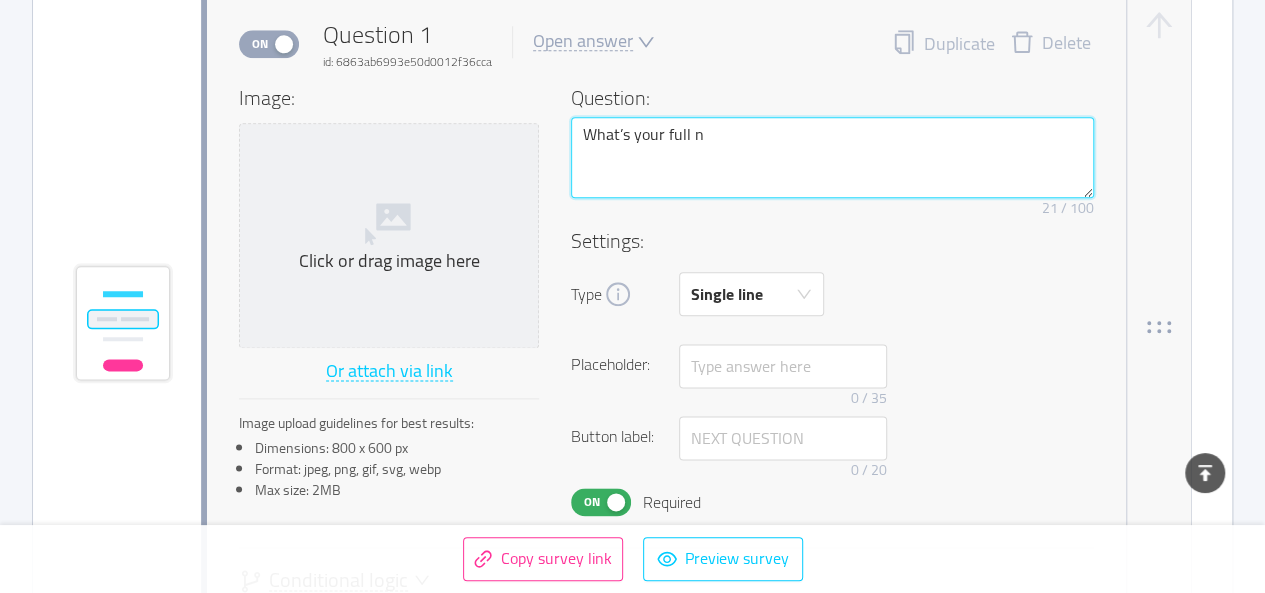 type 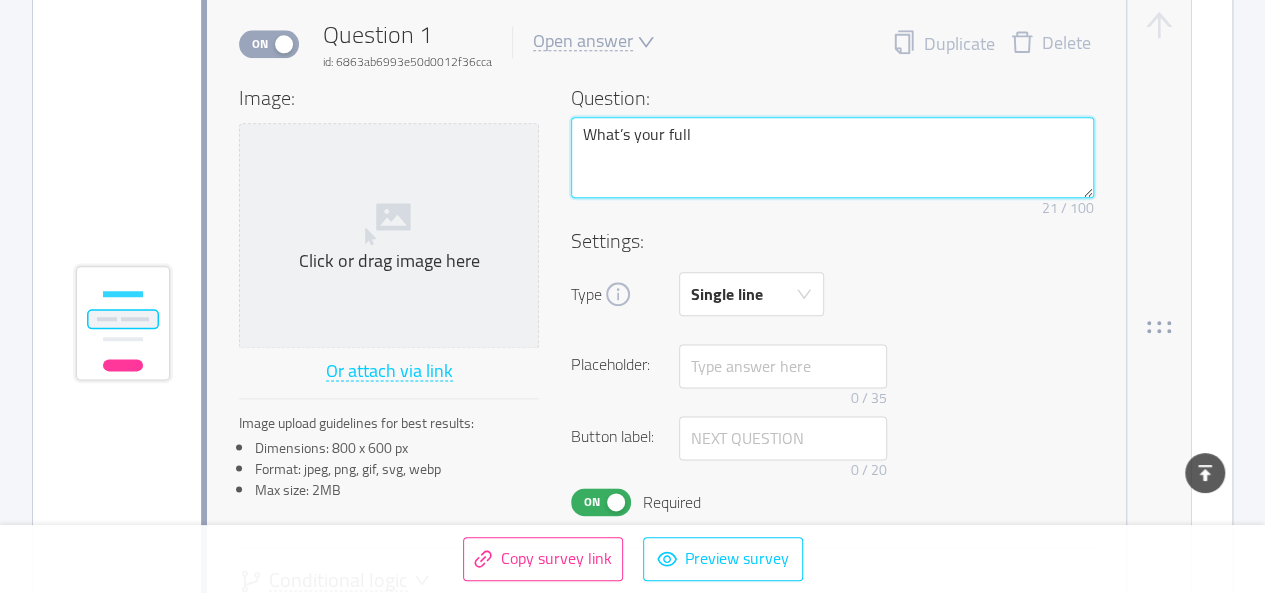 type 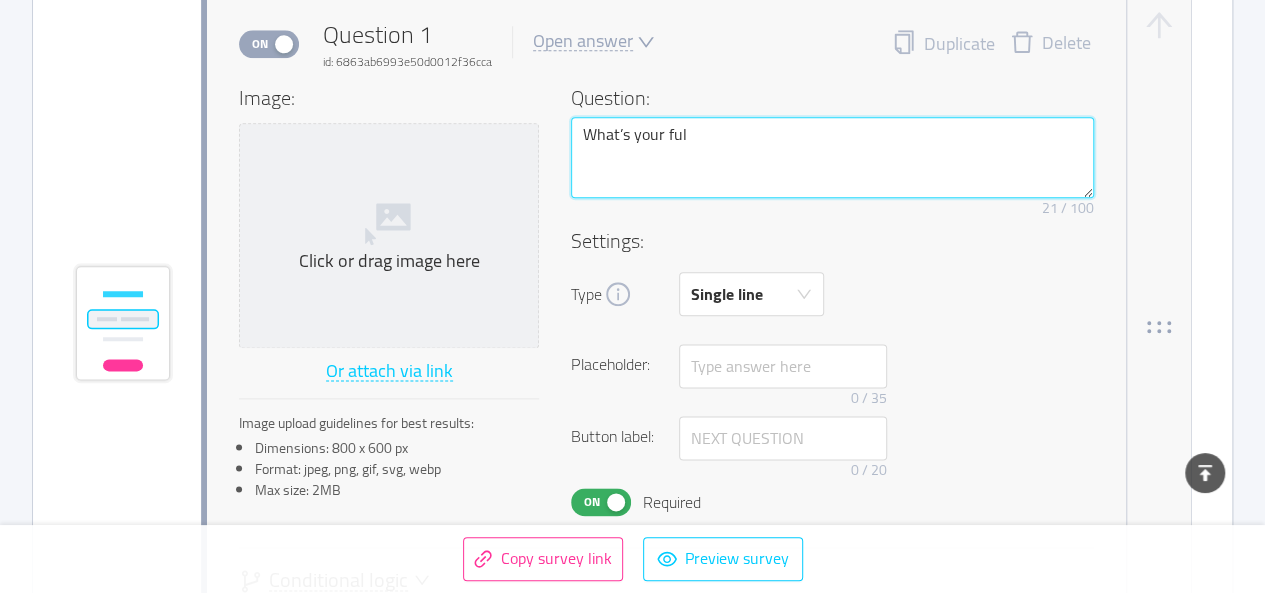 type 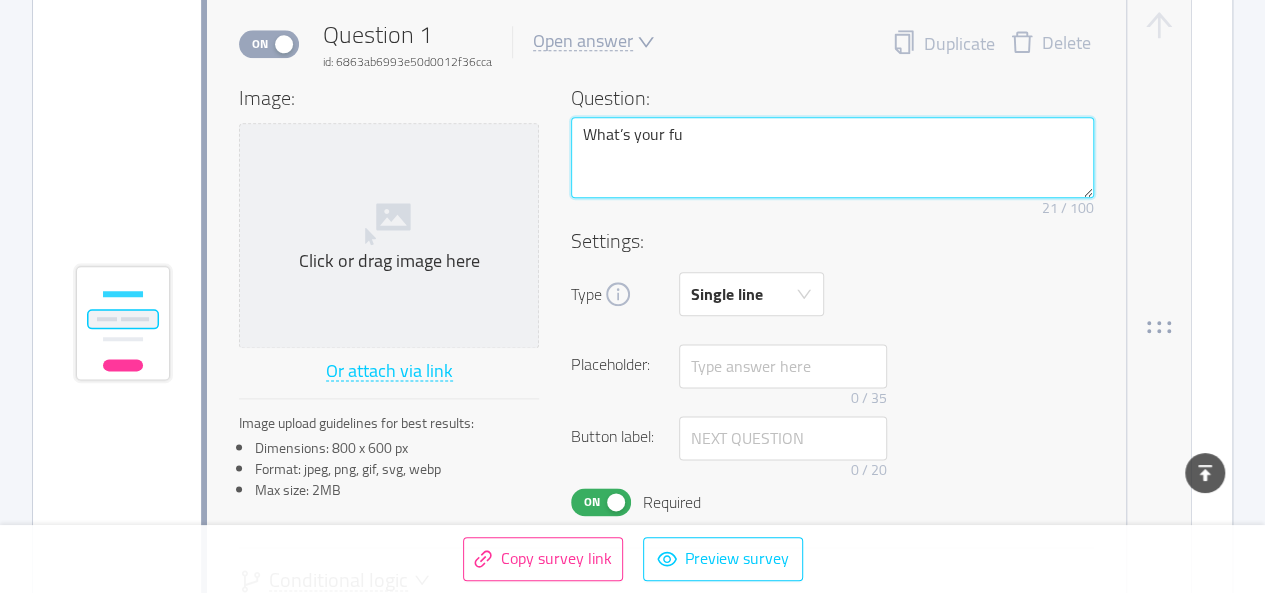 type 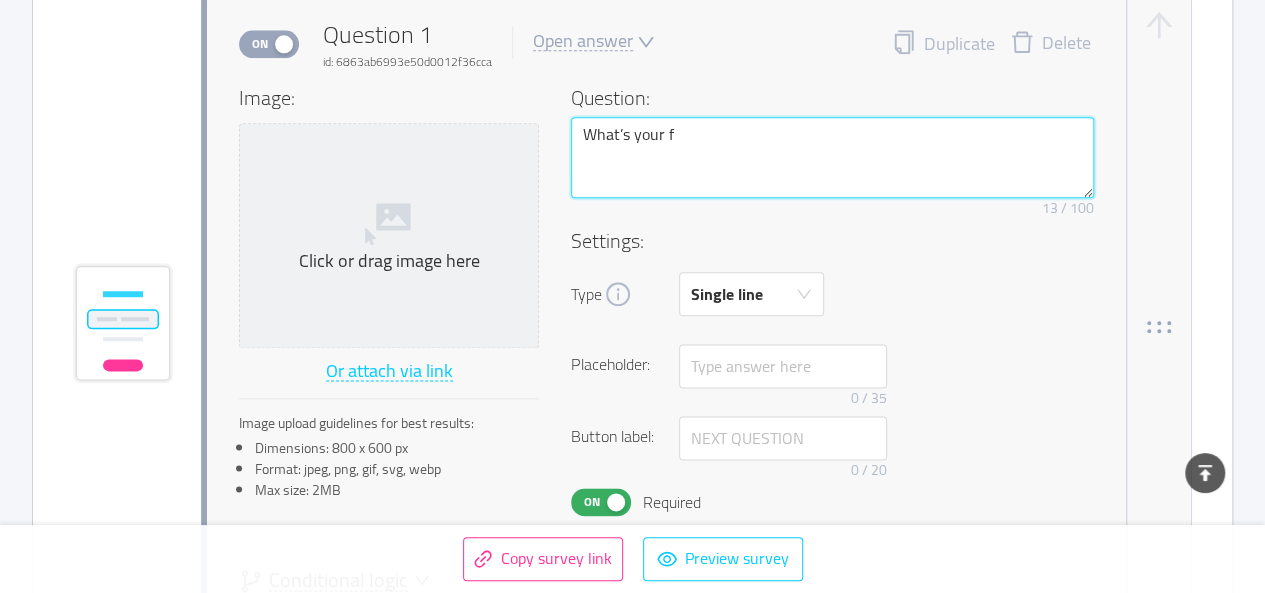 type 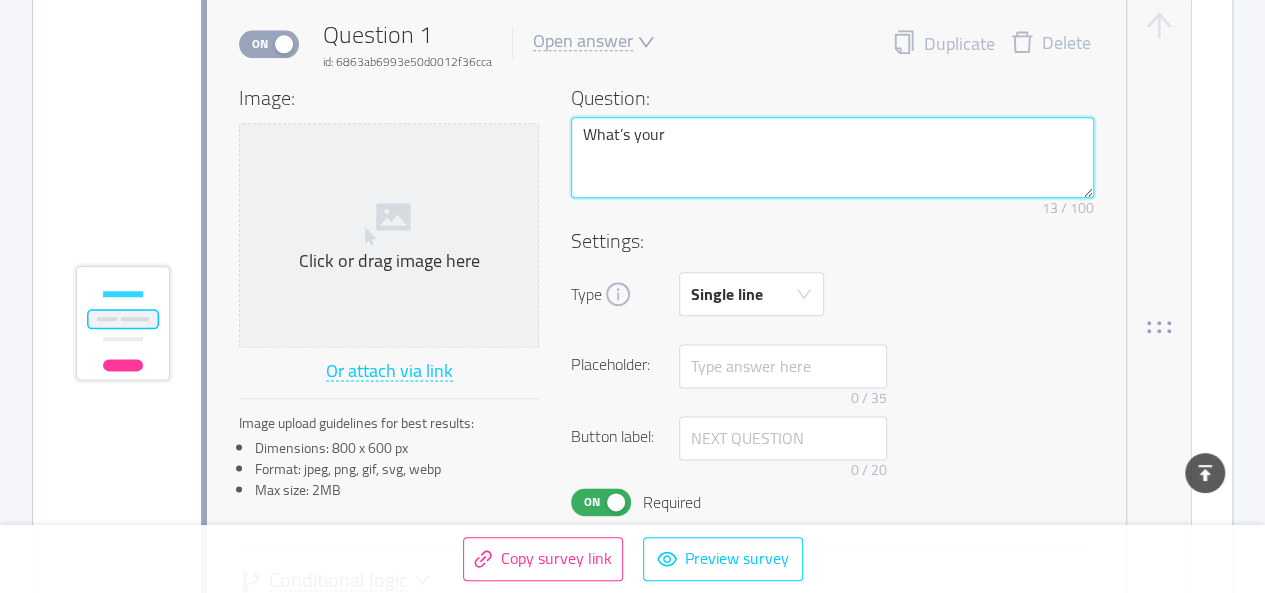 type 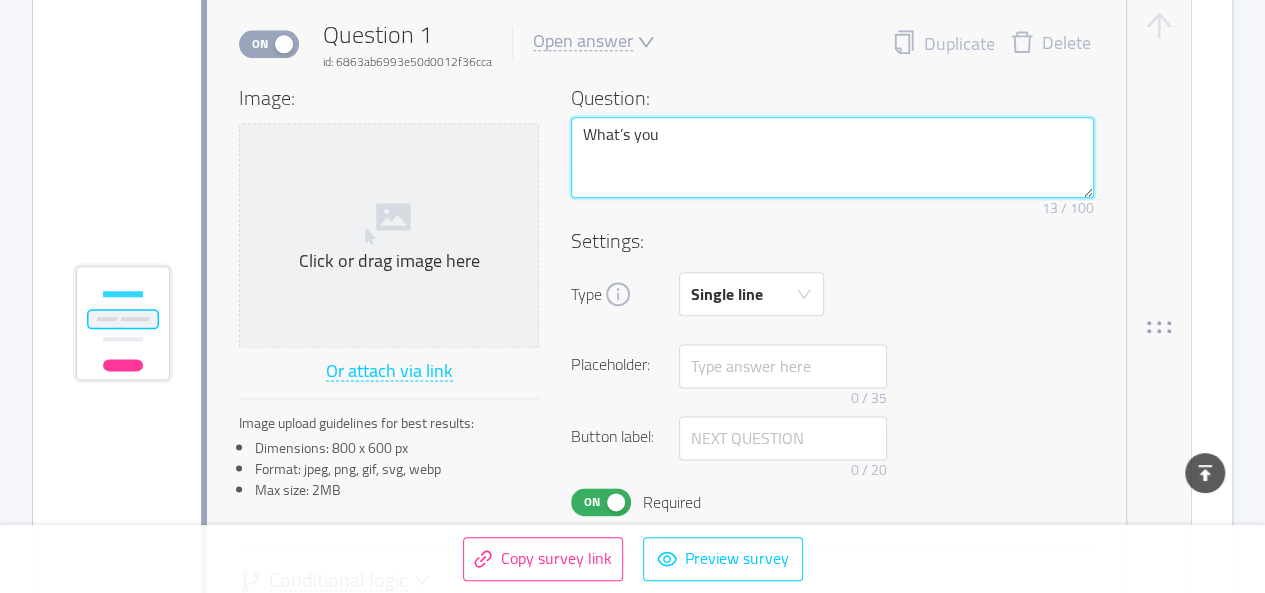 type 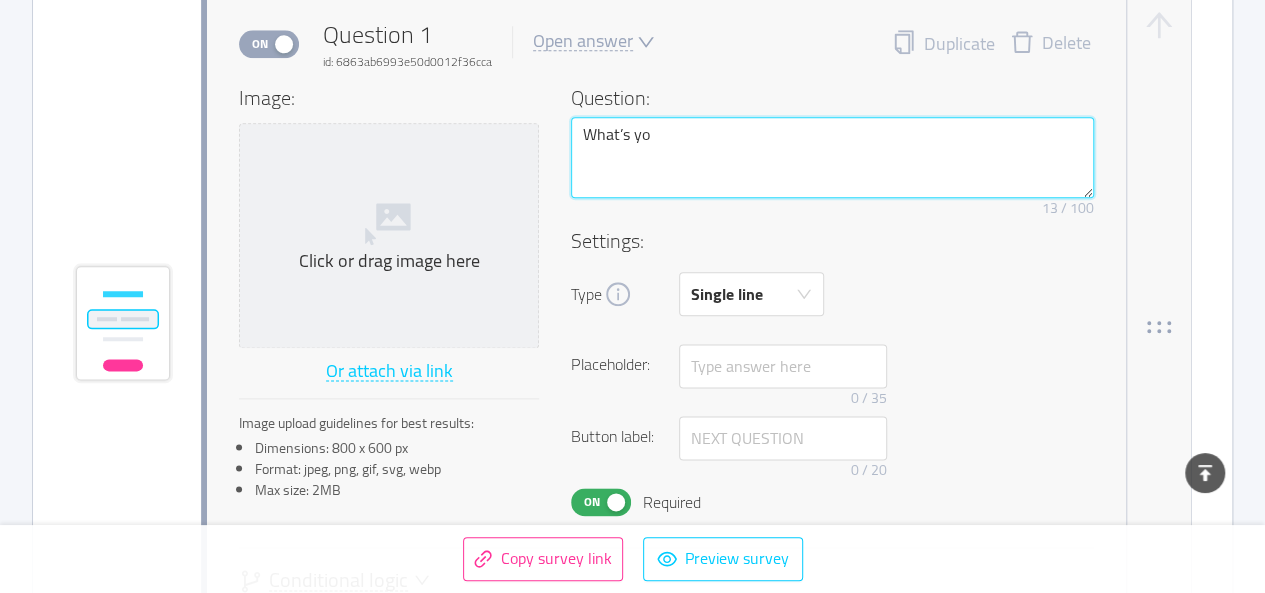 type 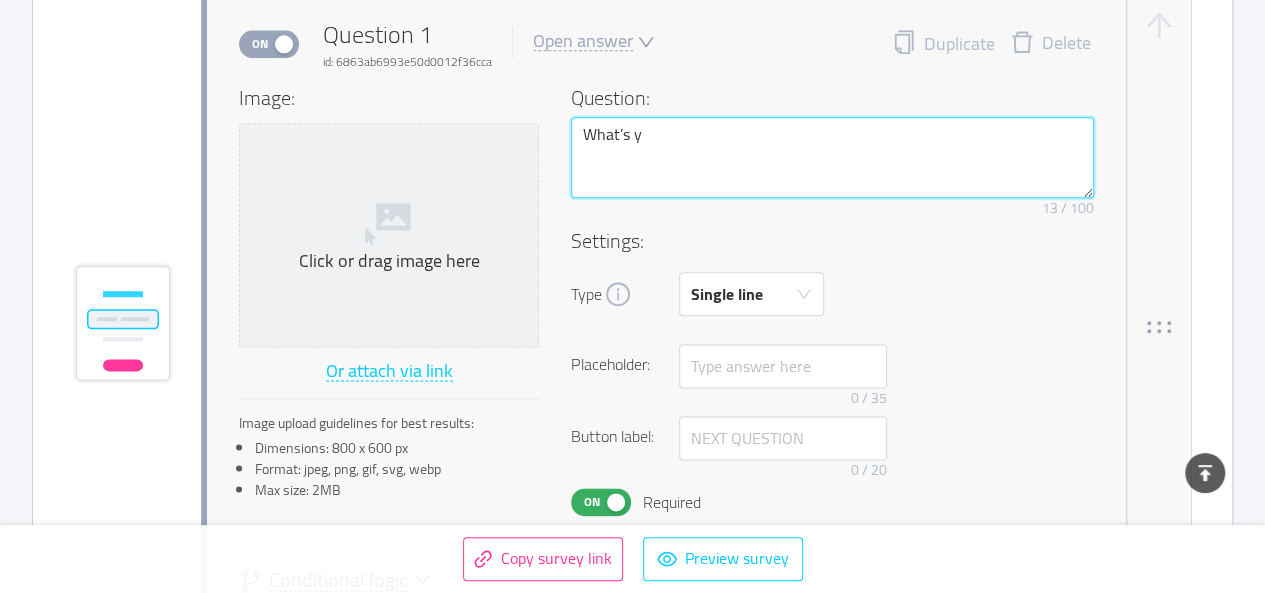 type 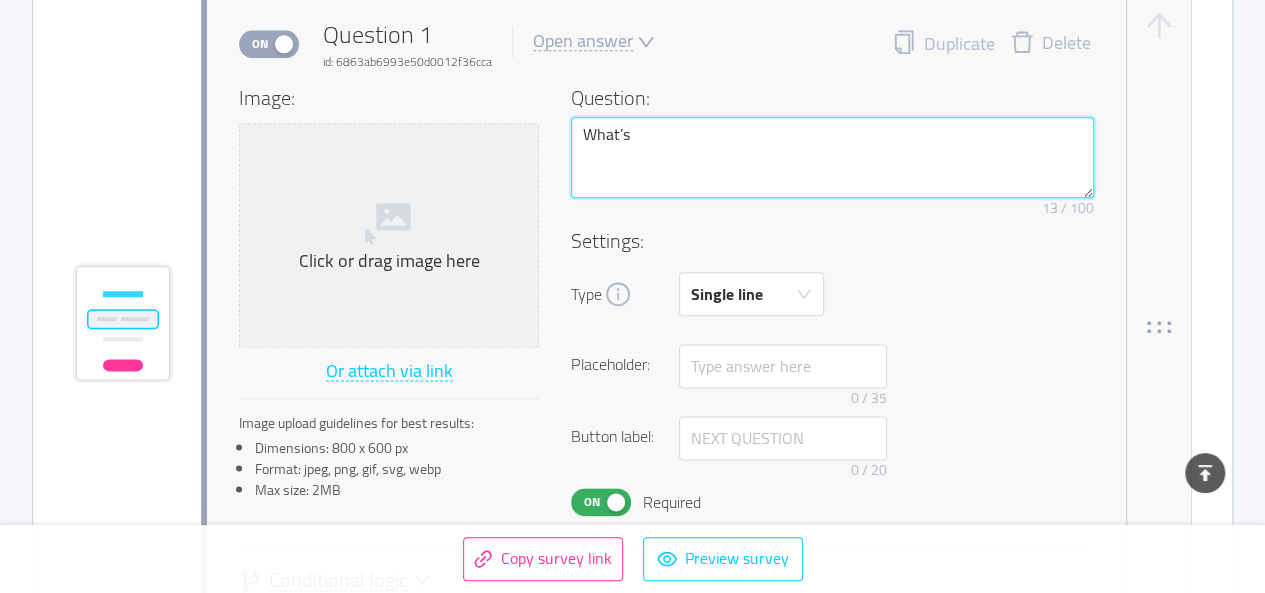 type 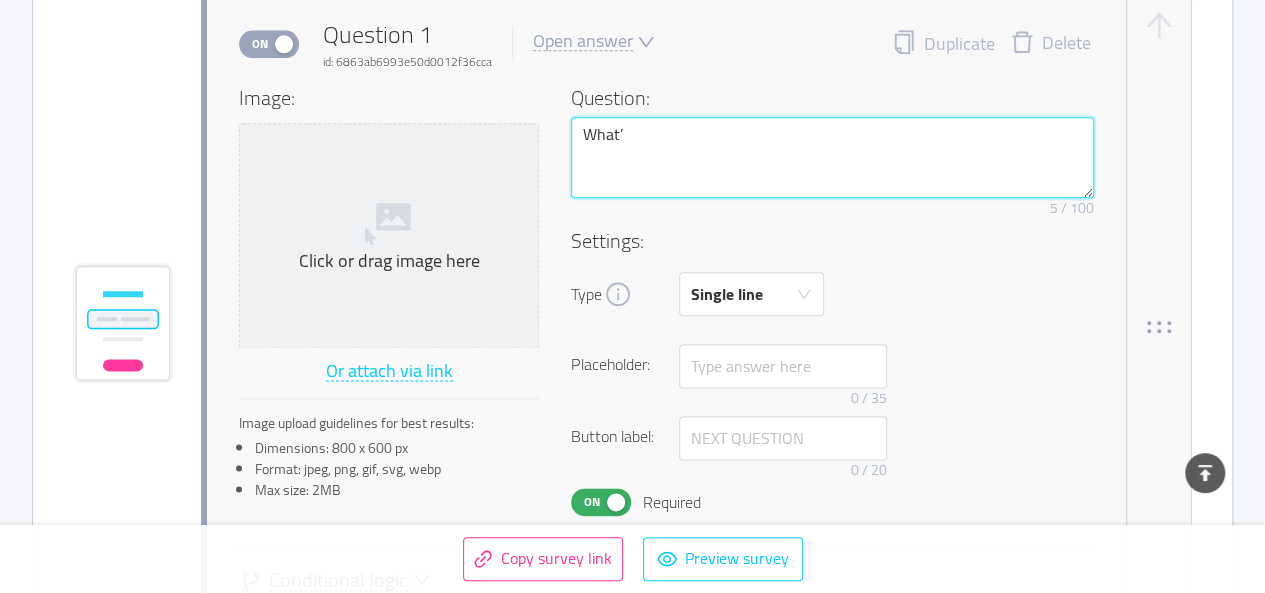 type 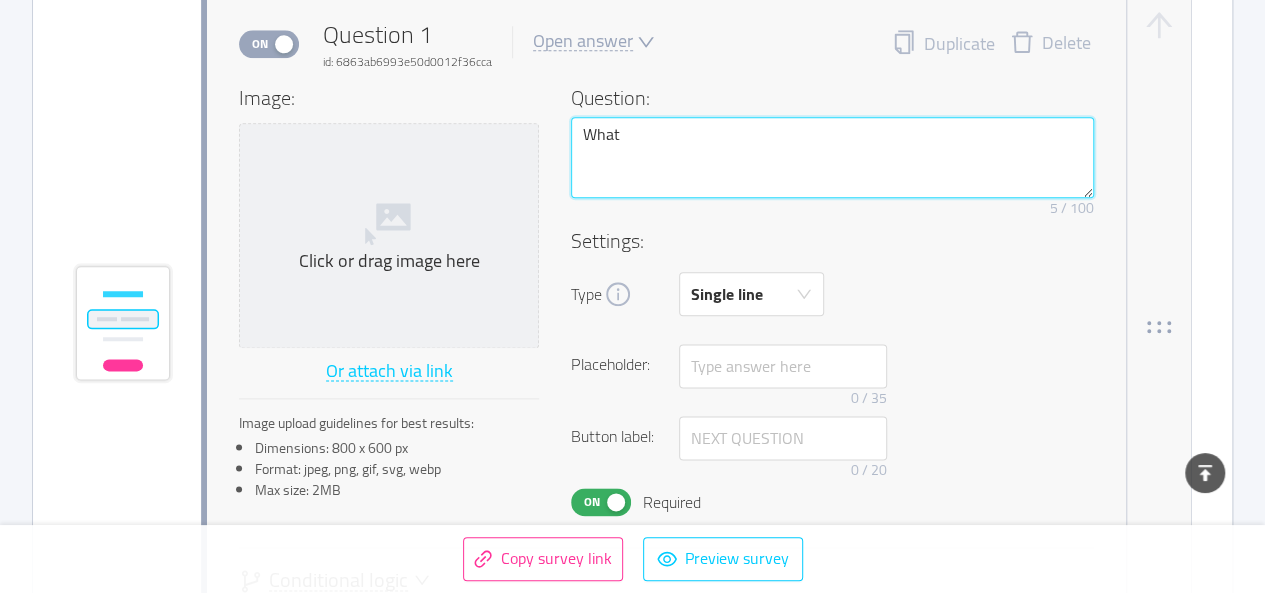 type 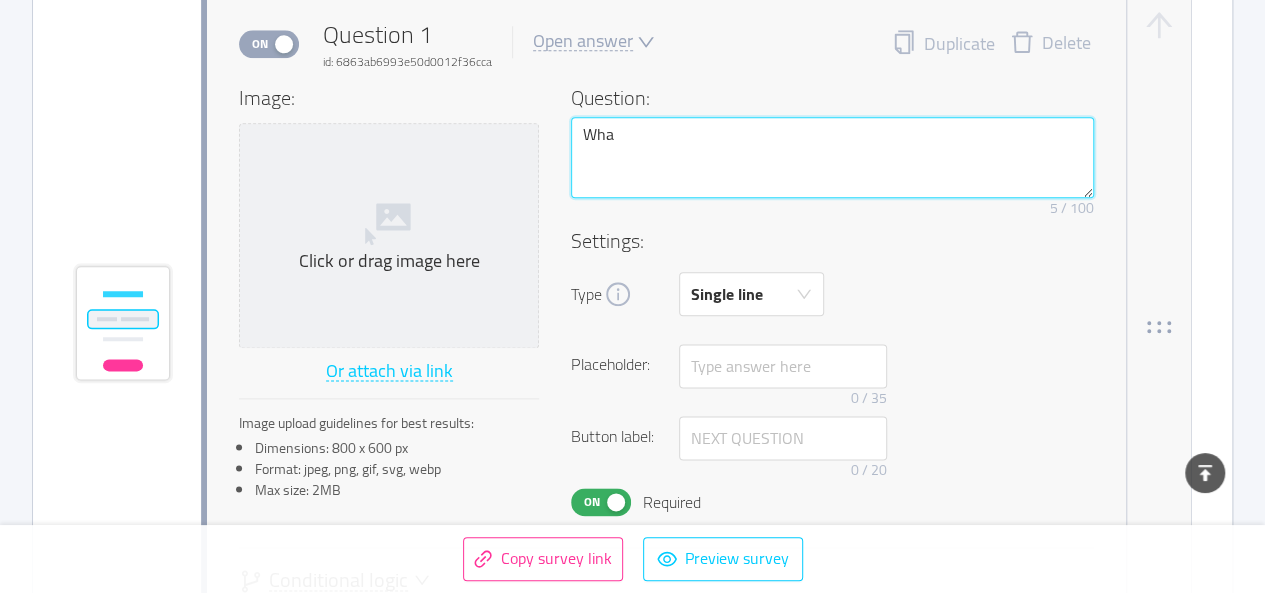 type 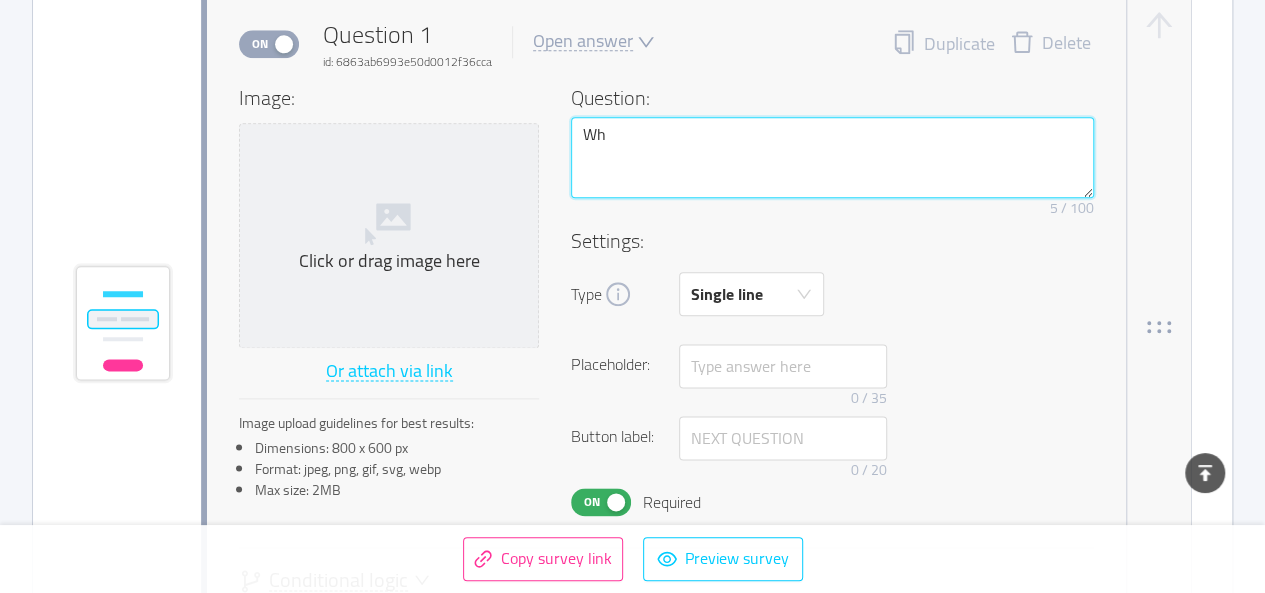 type 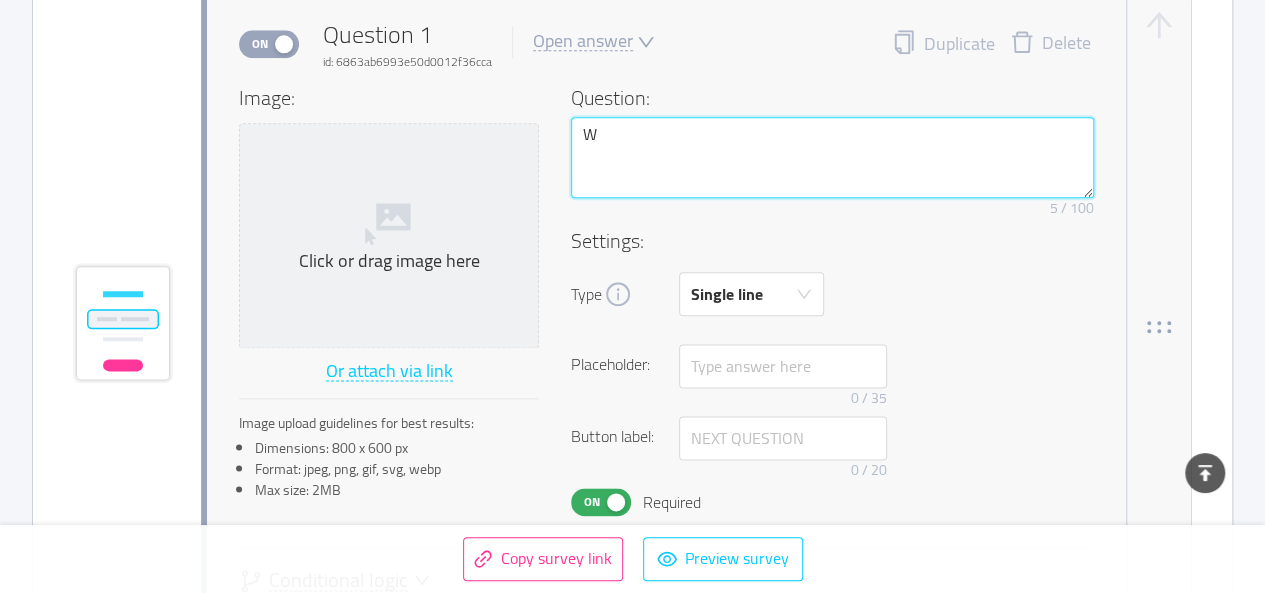 type 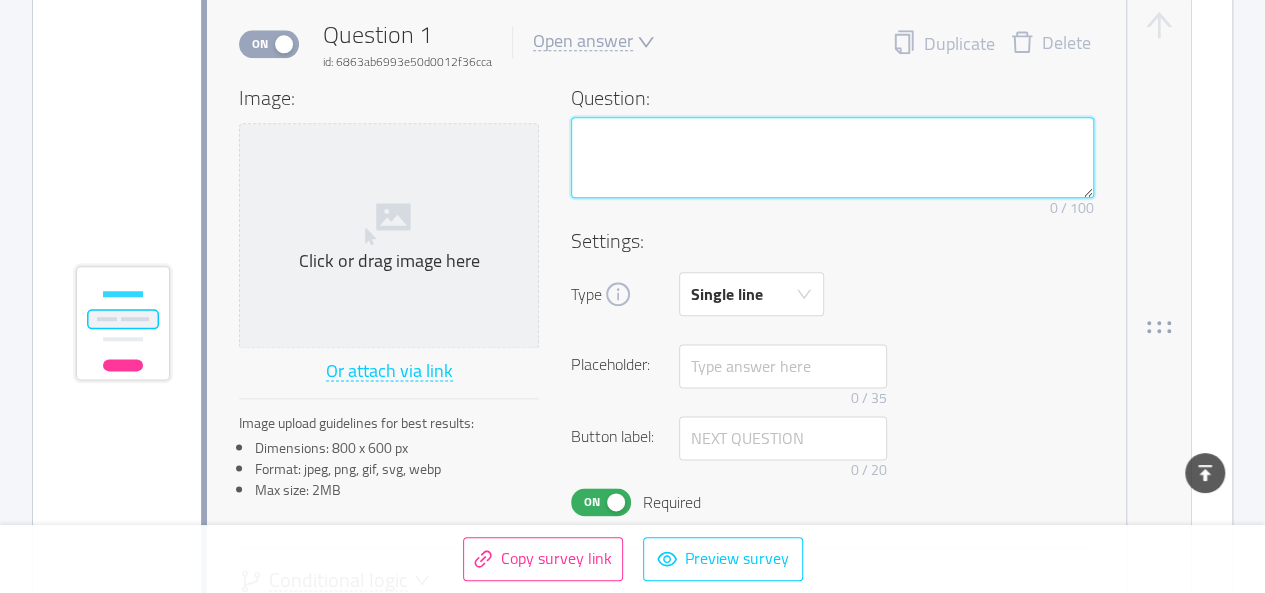 type on "N" 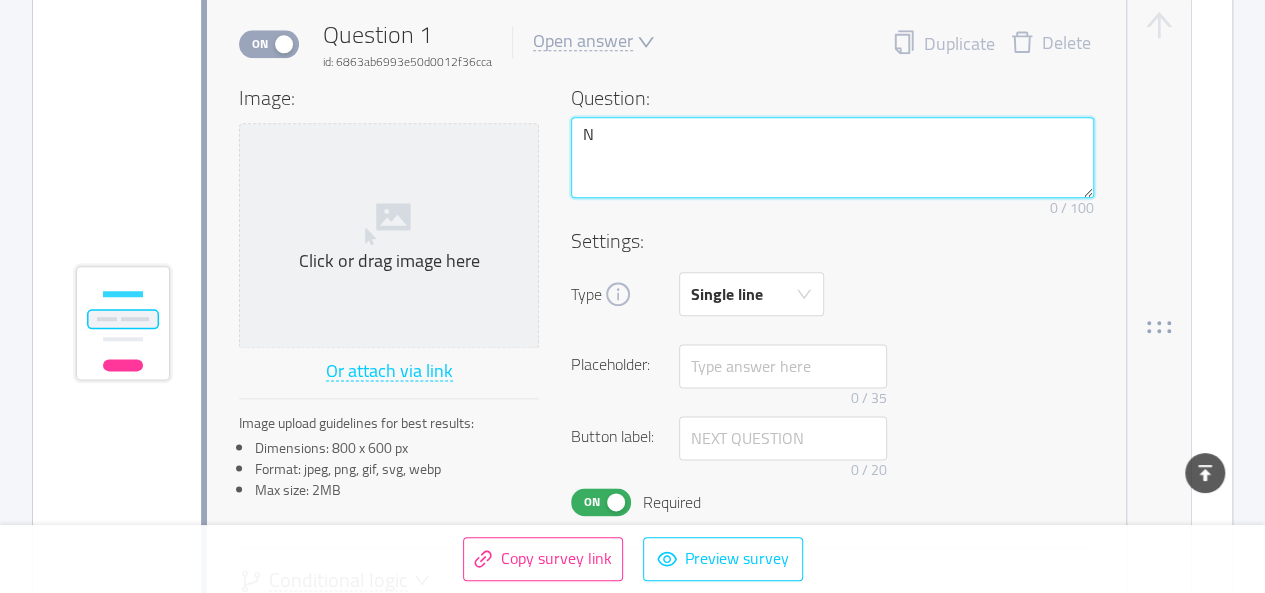type 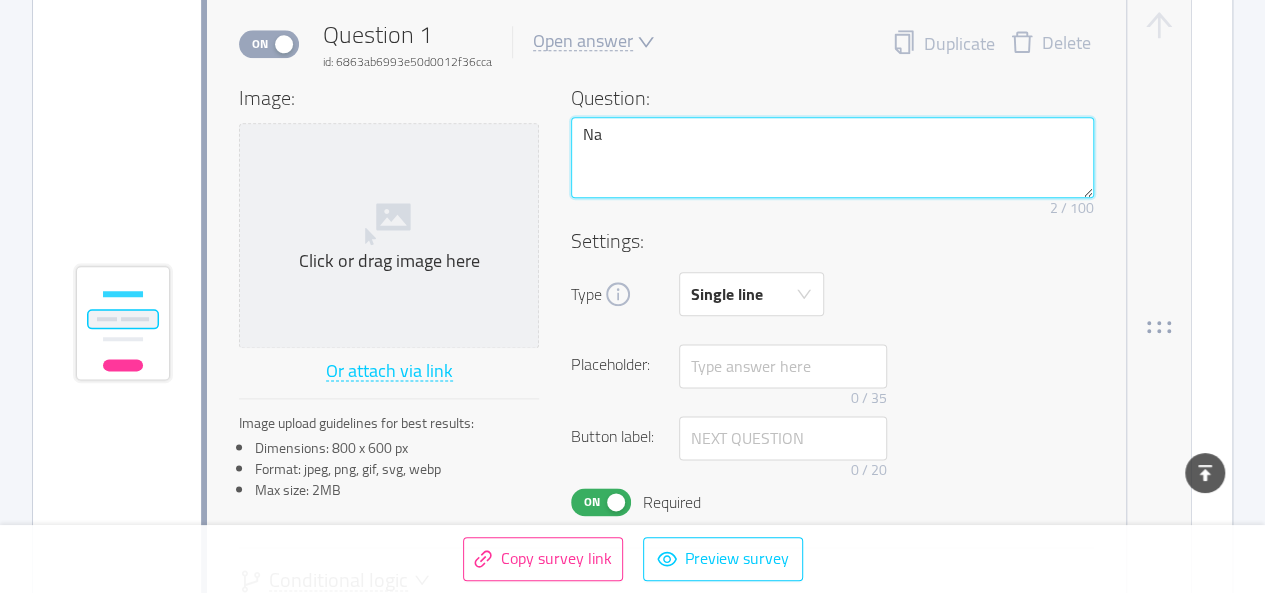 type 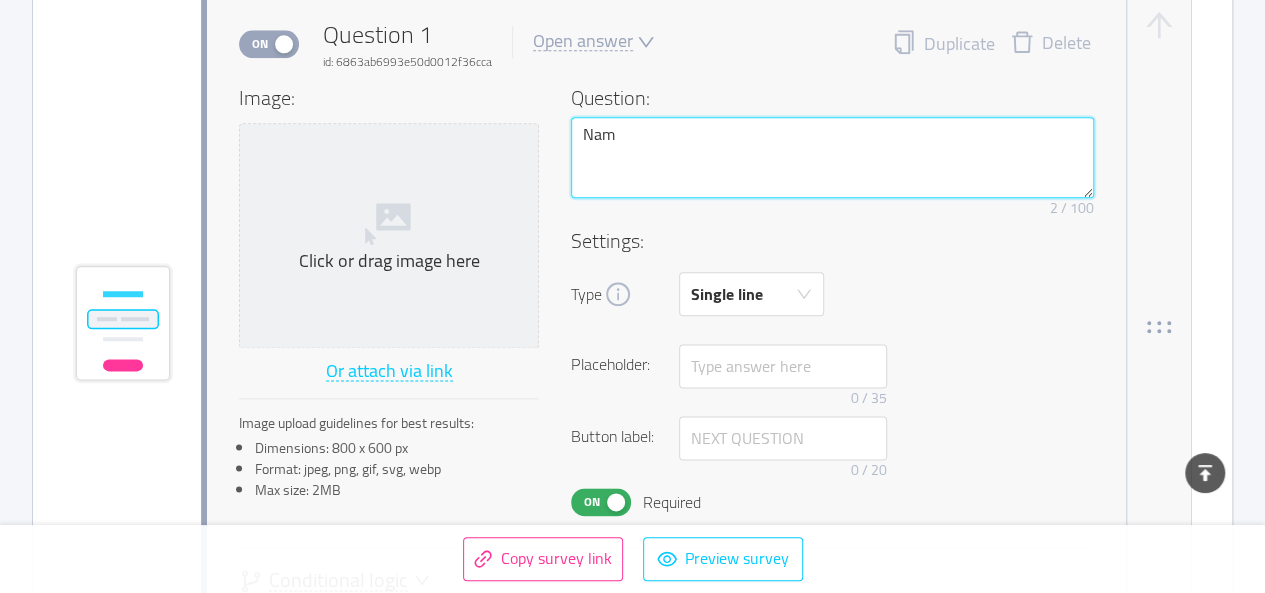 type 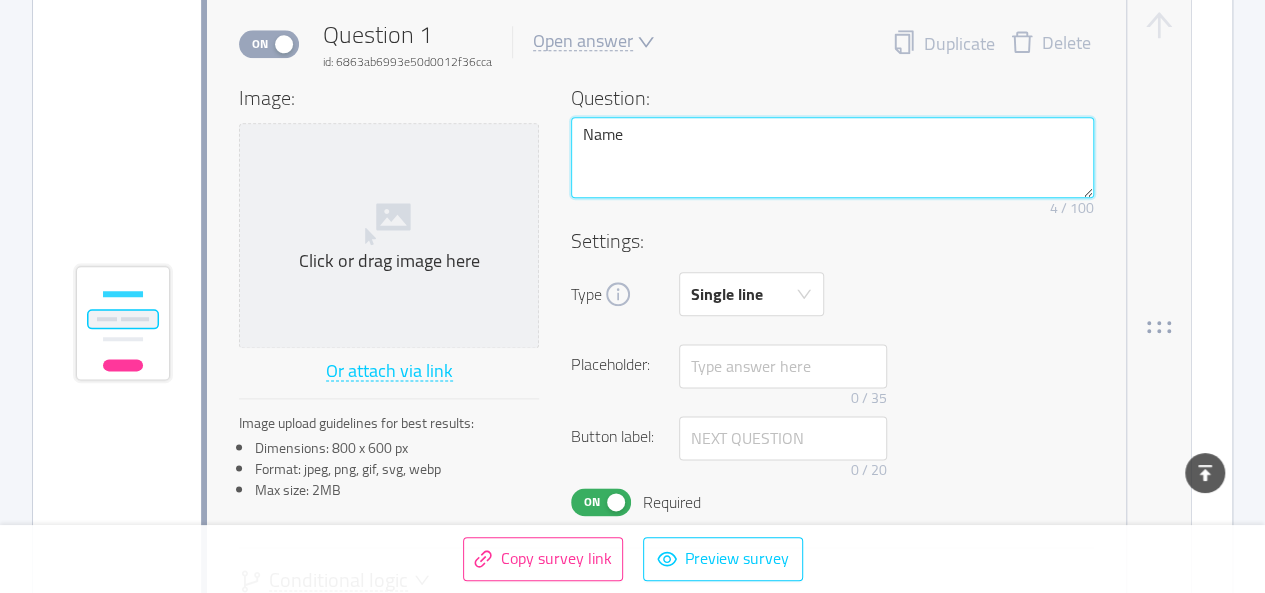 type on "Name" 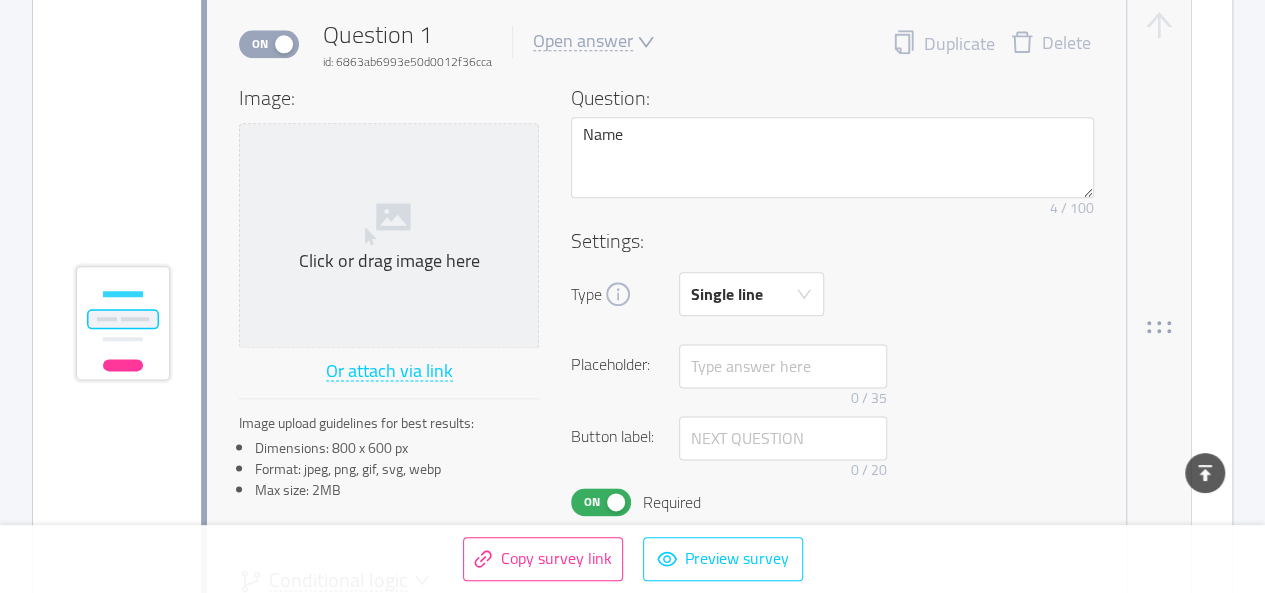 click on "Settings:" at bounding box center [832, 241] 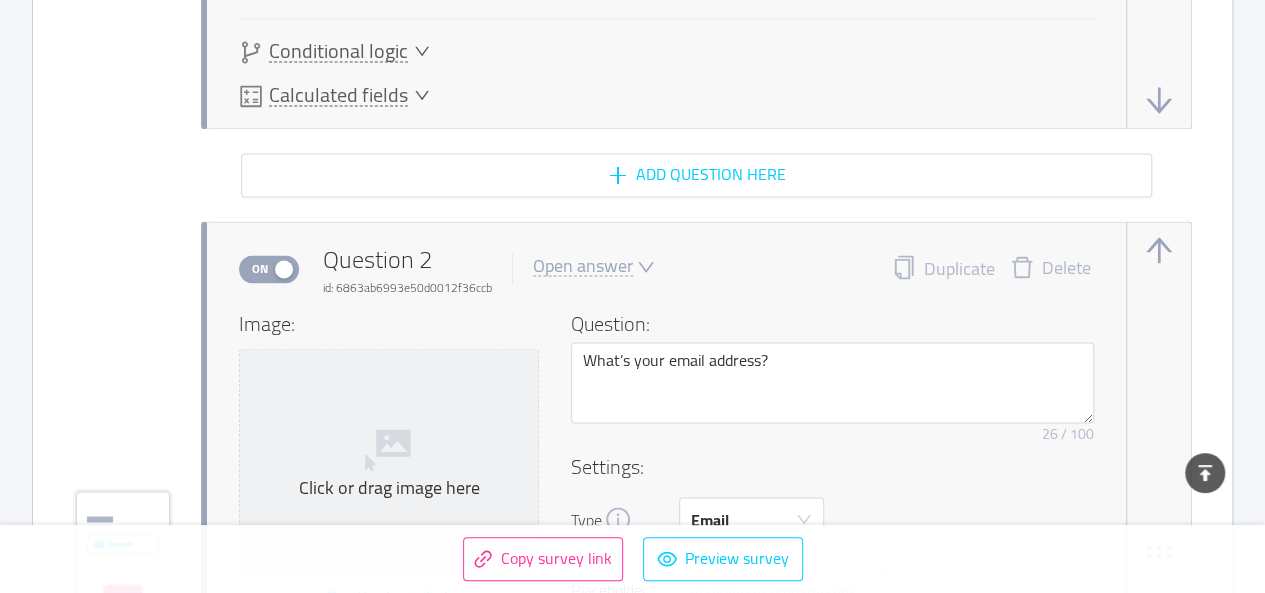 scroll, scrollTop: 1619, scrollLeft: 0, axis: vertical 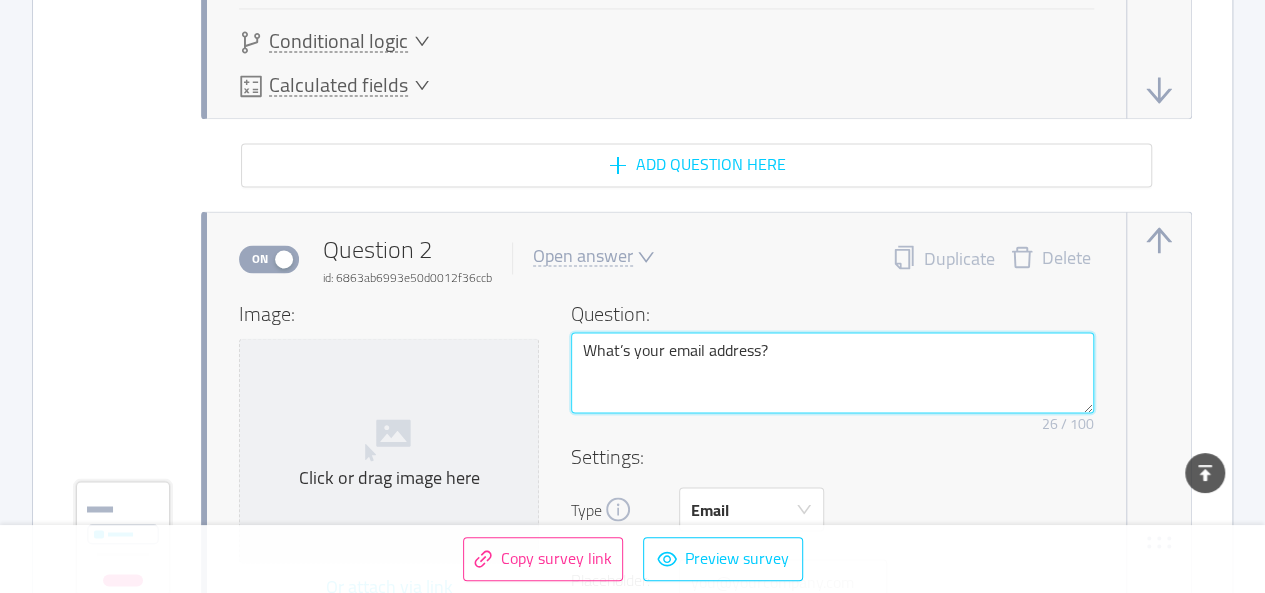 click on "What’s your email address?" at bounding box center (832, 372) 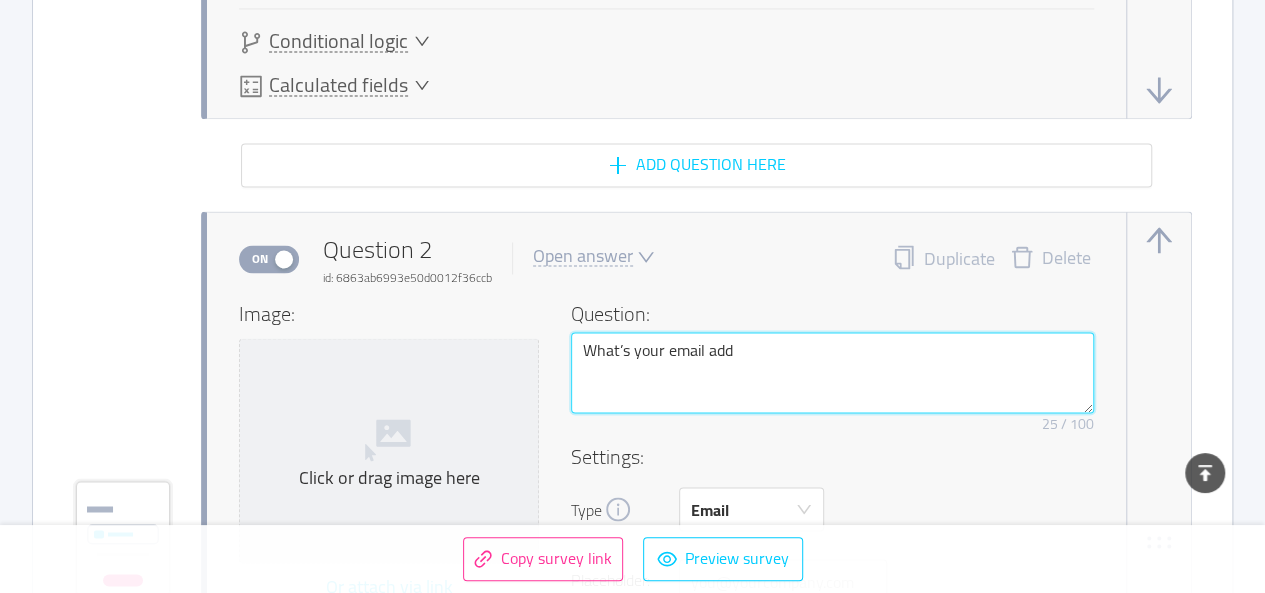 type on "What’s your email ad" 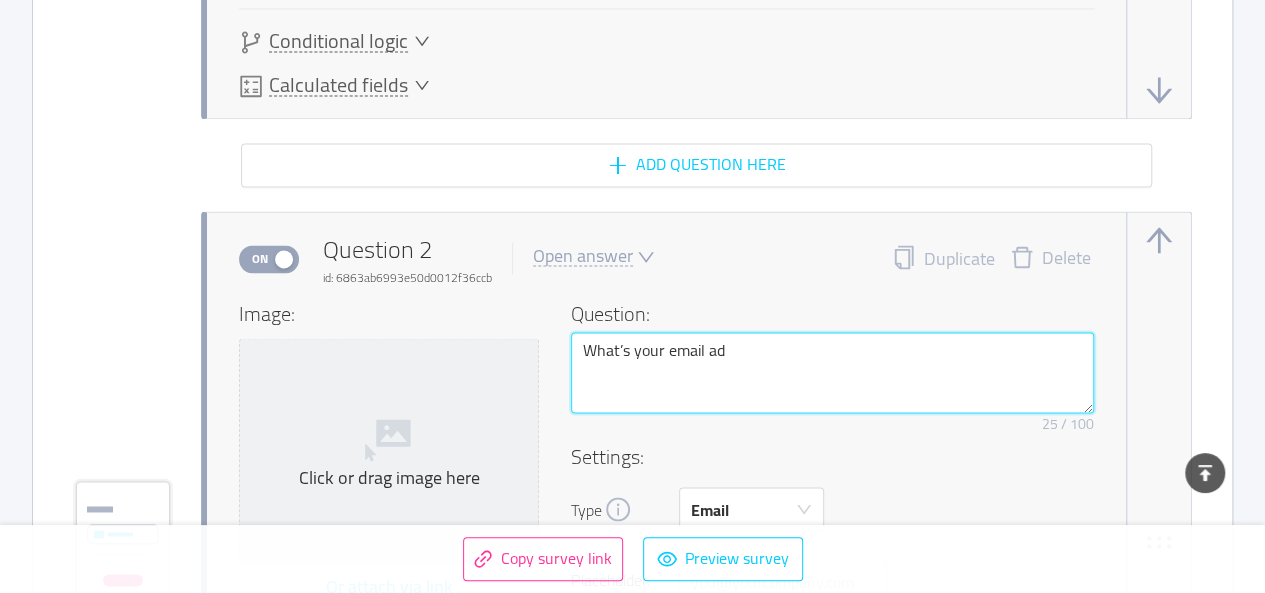 type 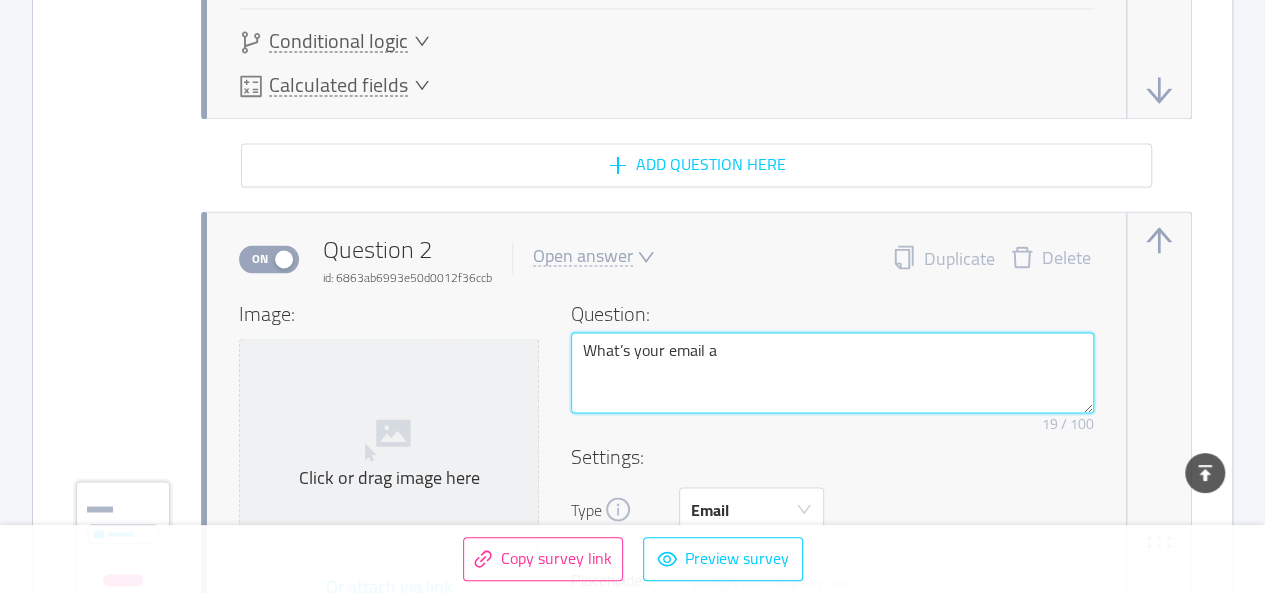type 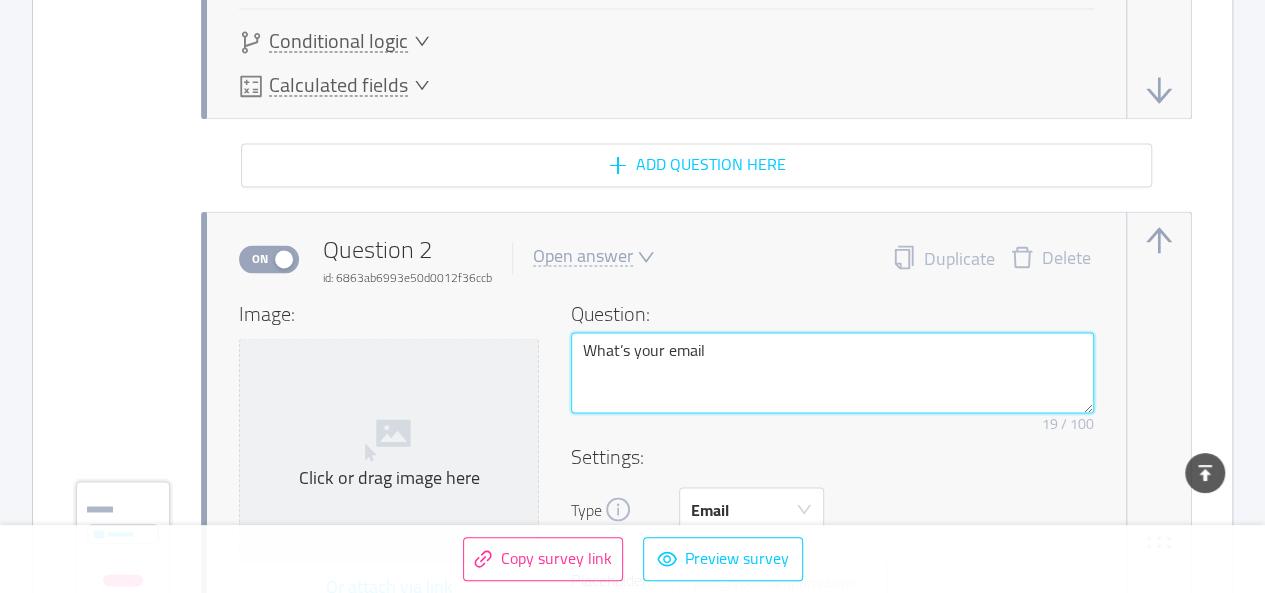 type 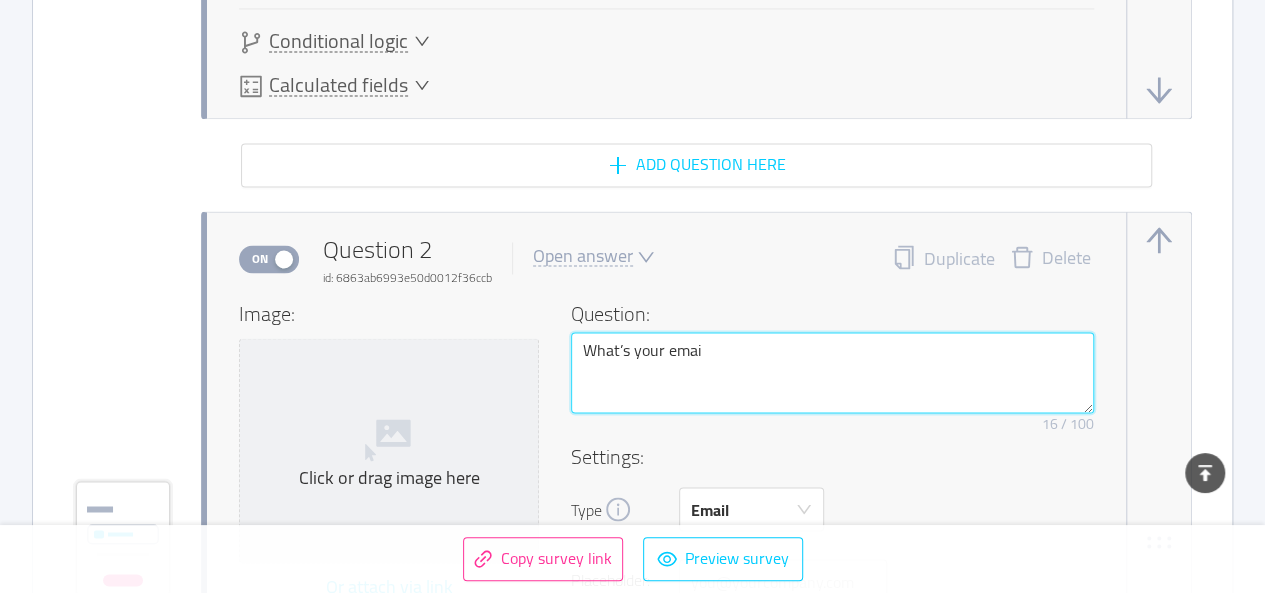 type 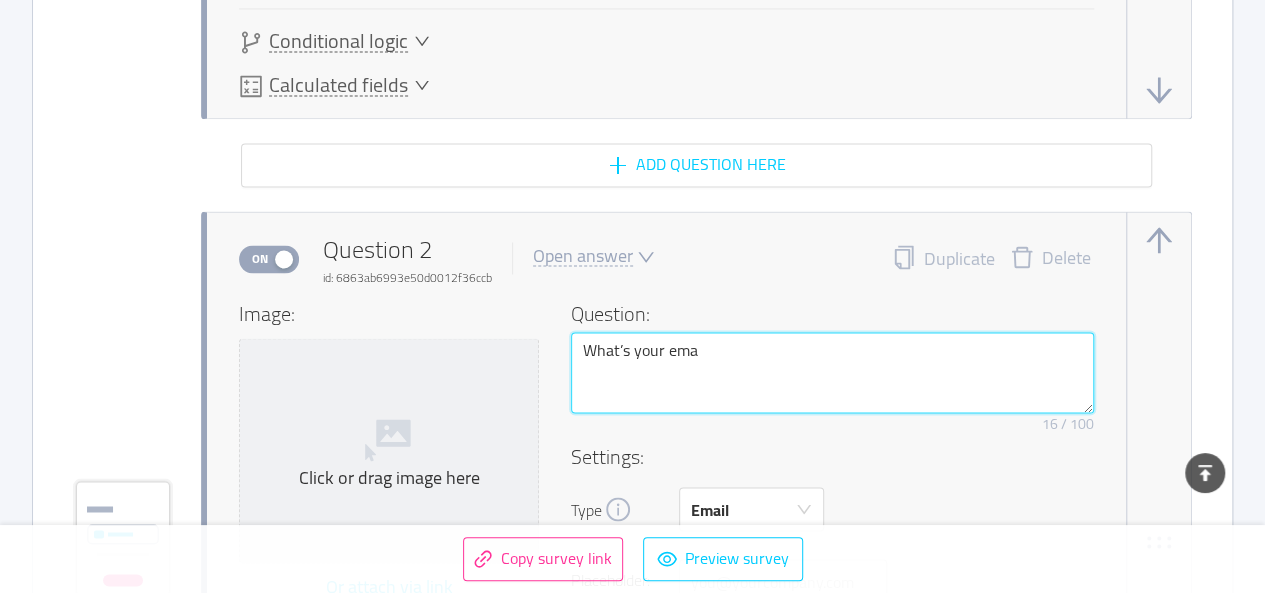 type 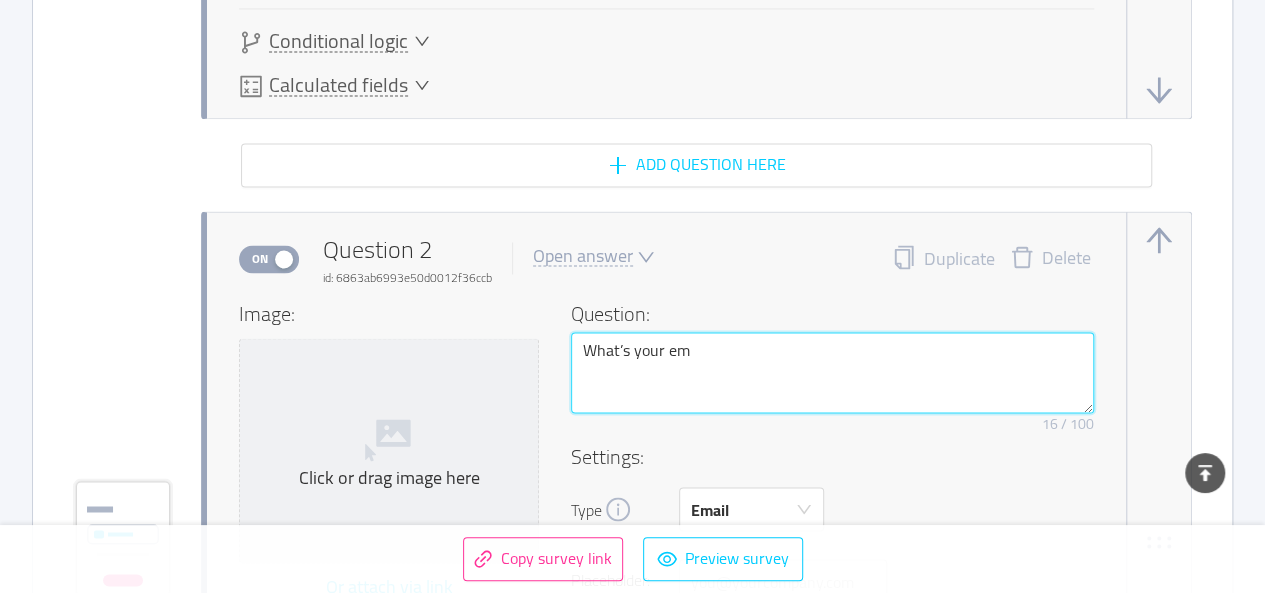 type 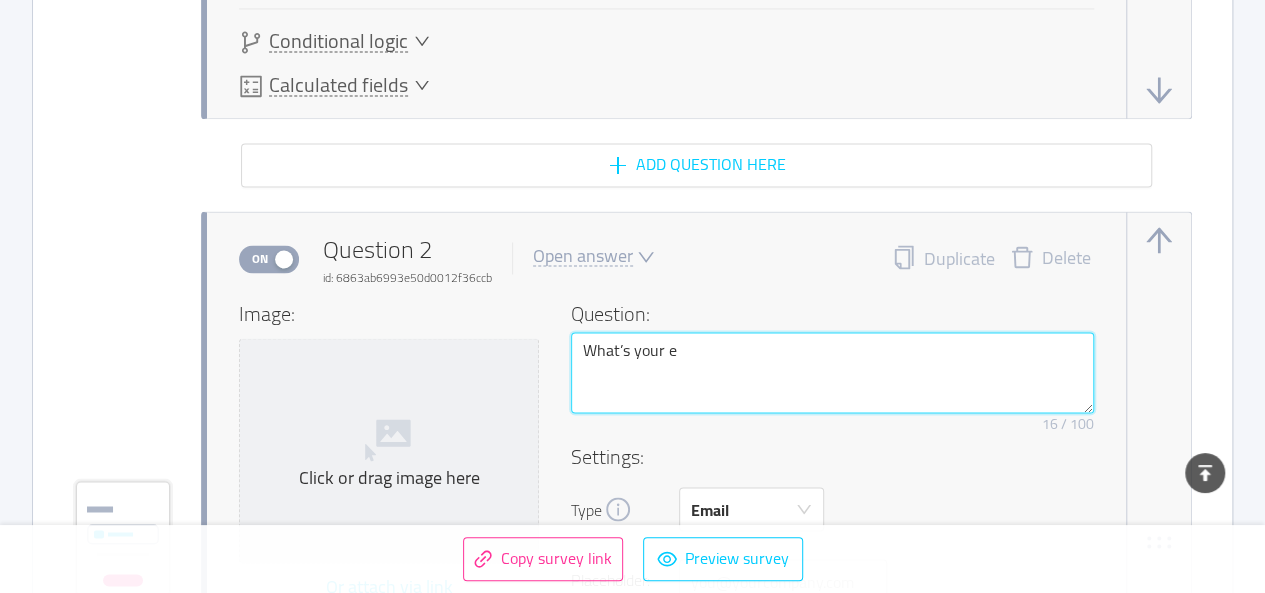 type 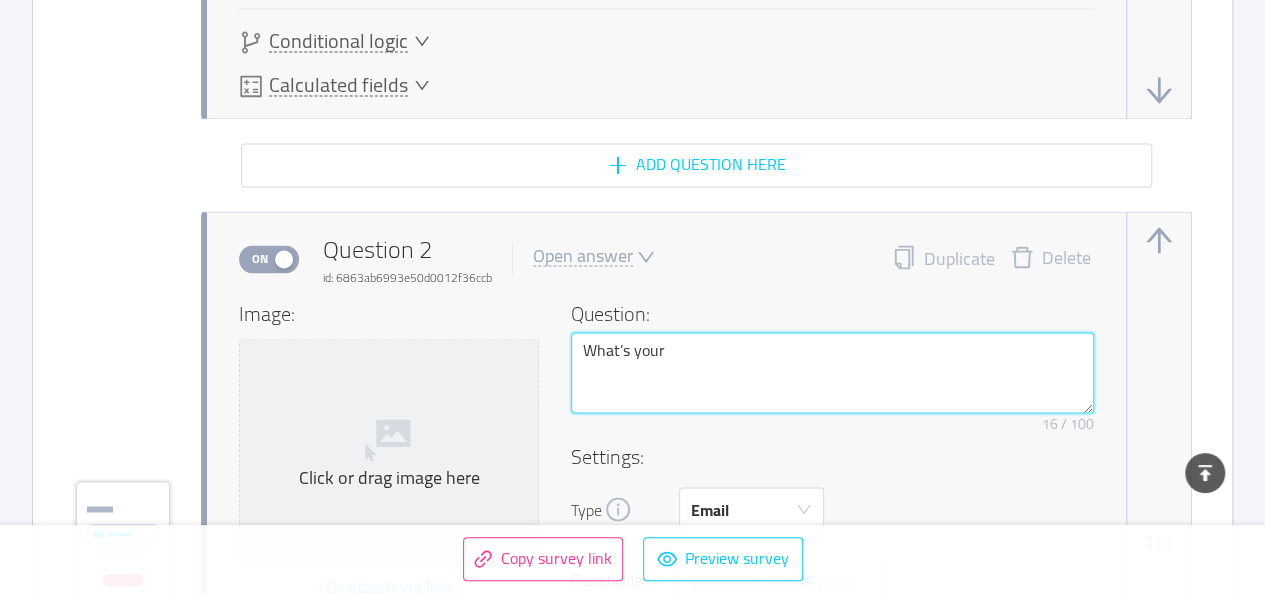 type 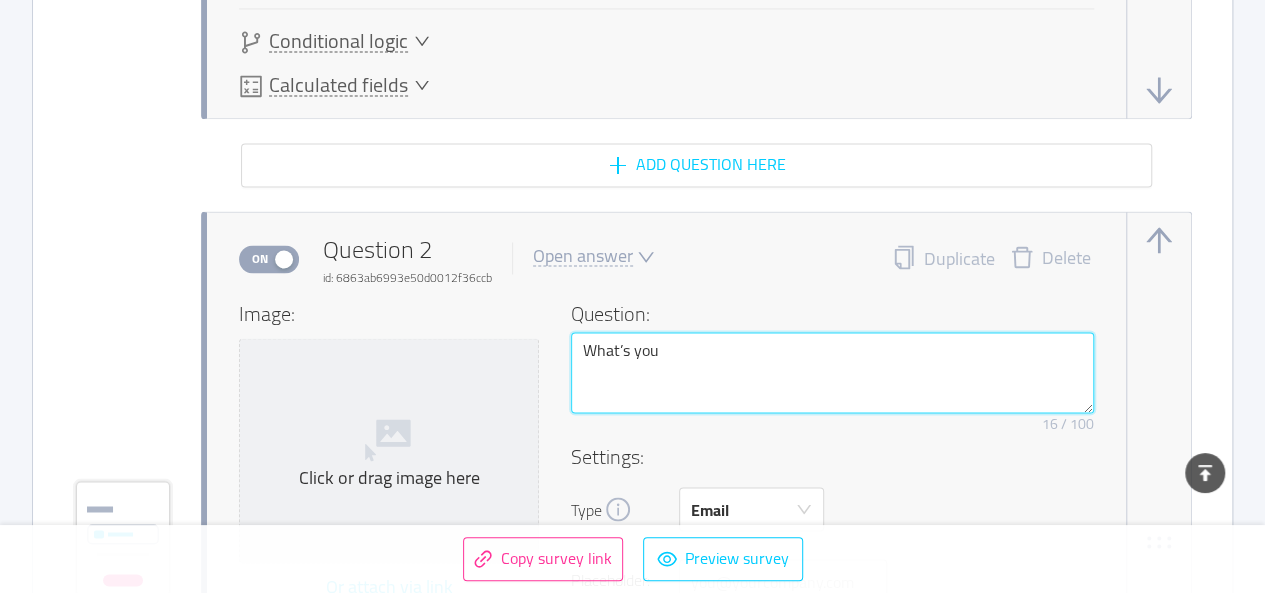 type 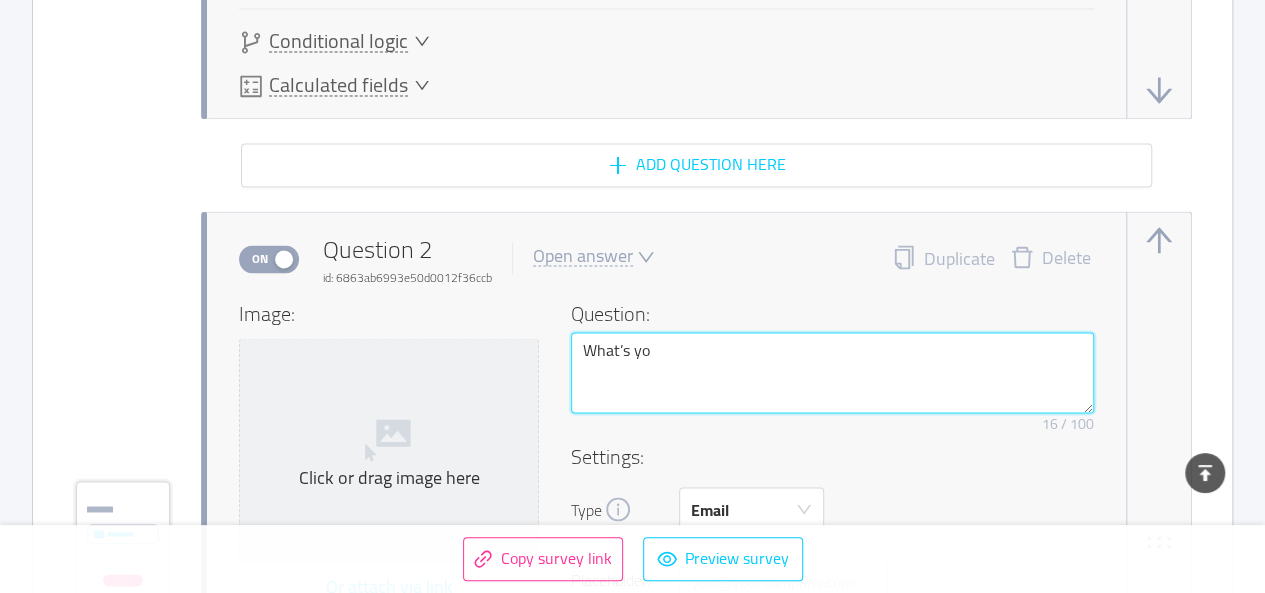 type 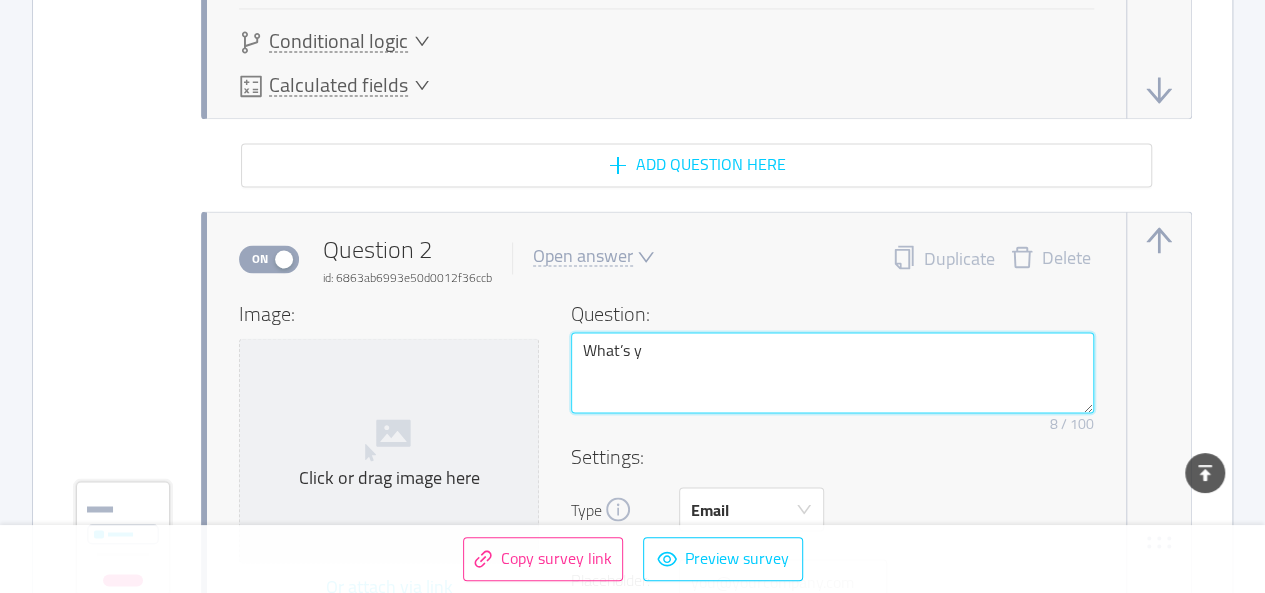 type 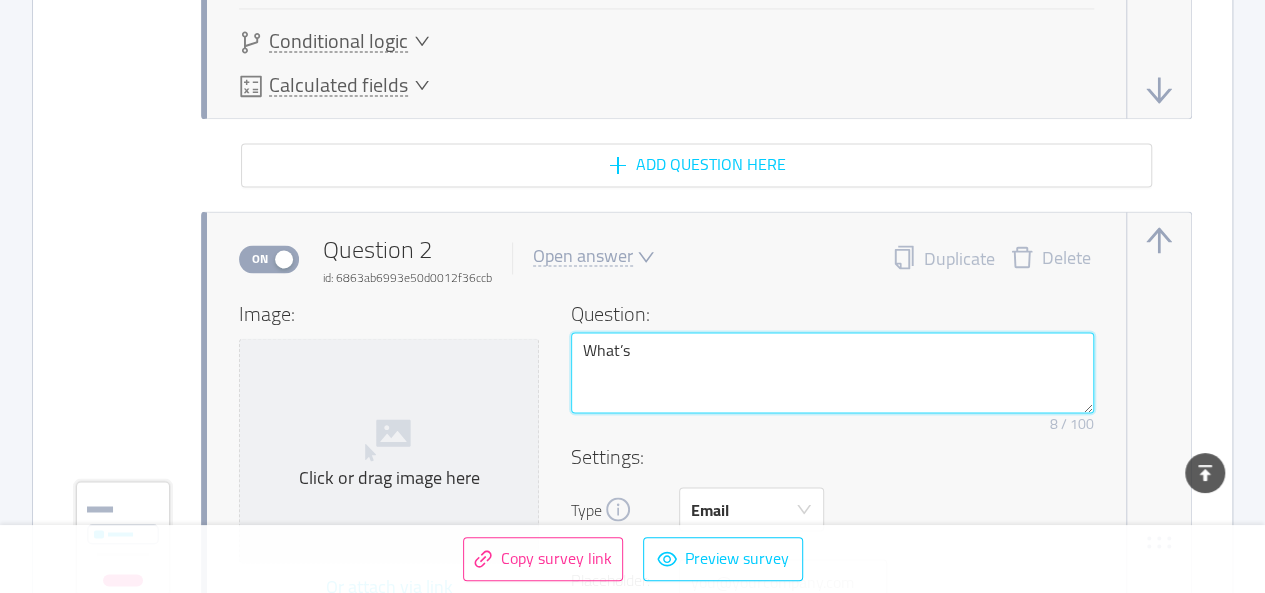 type 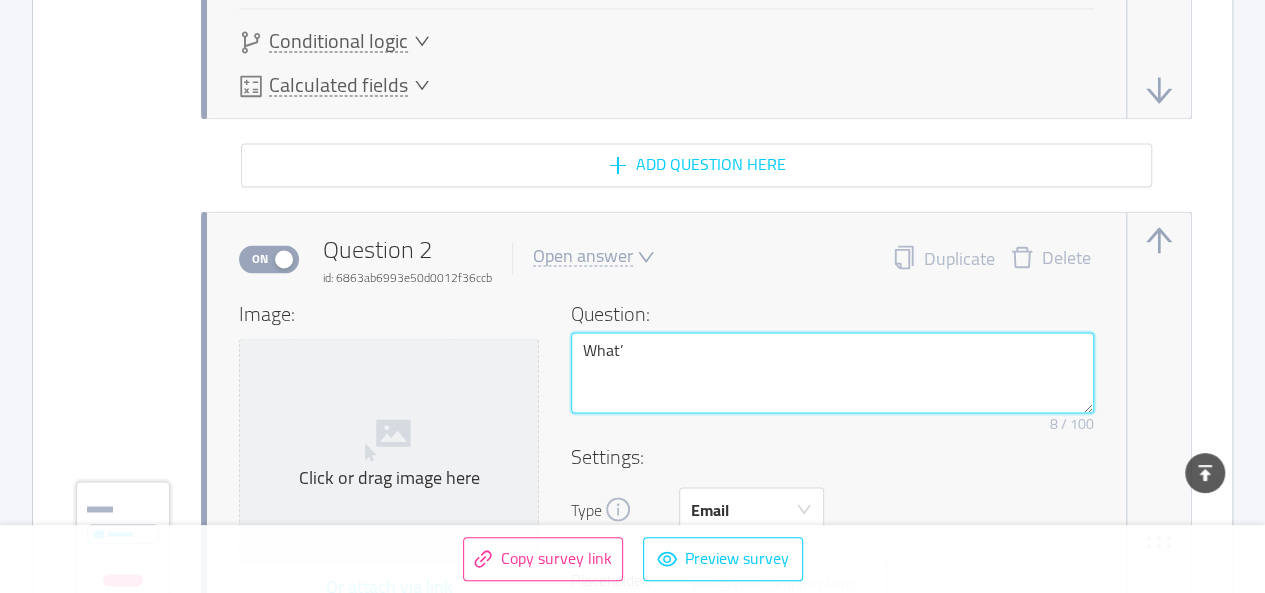 type 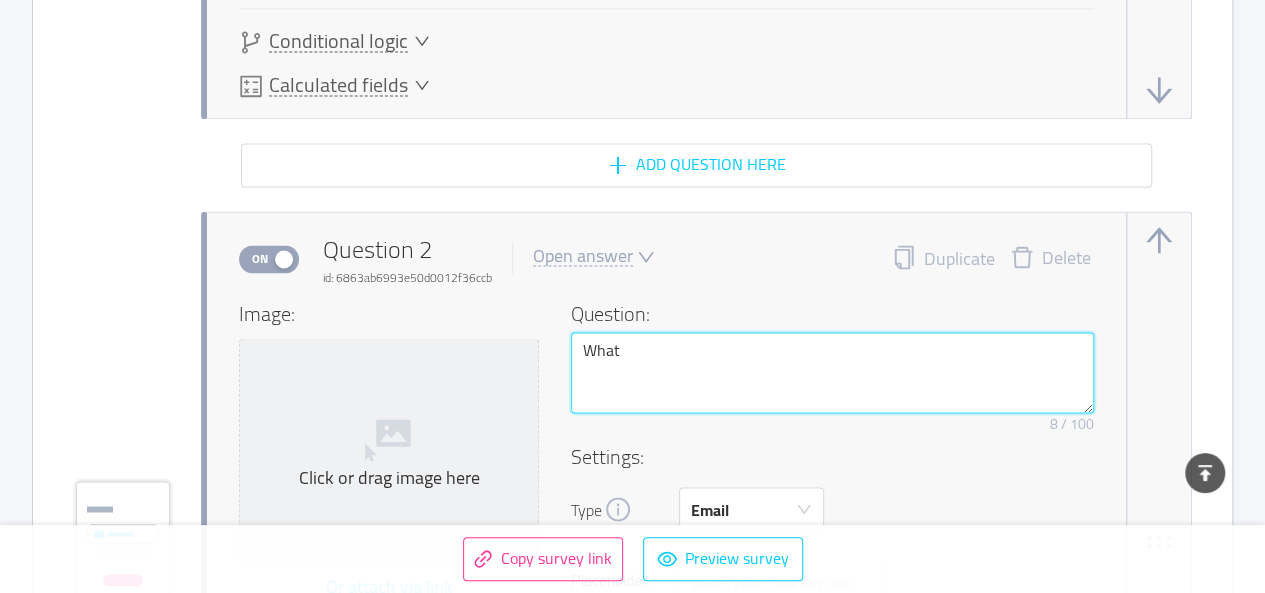 type 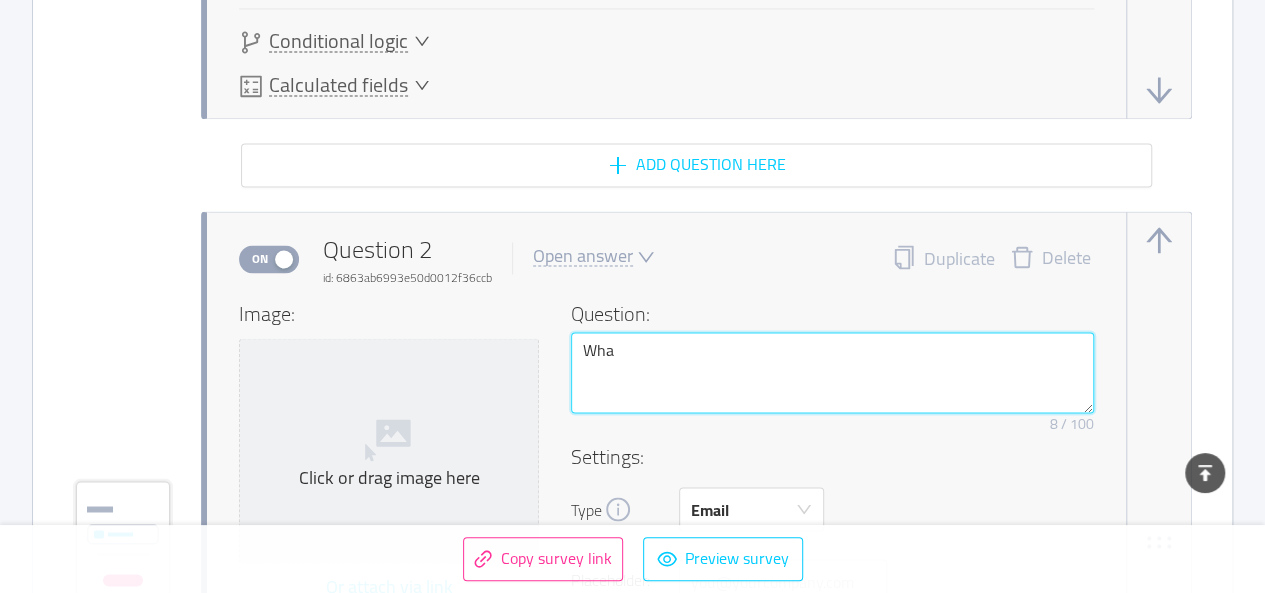 type 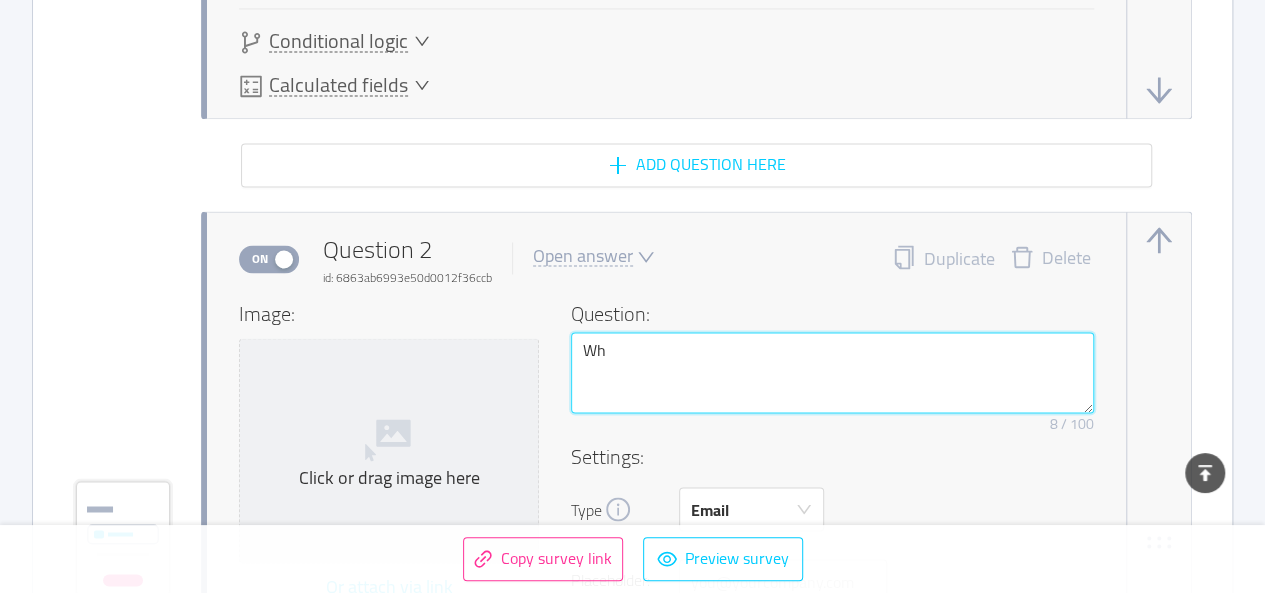 type 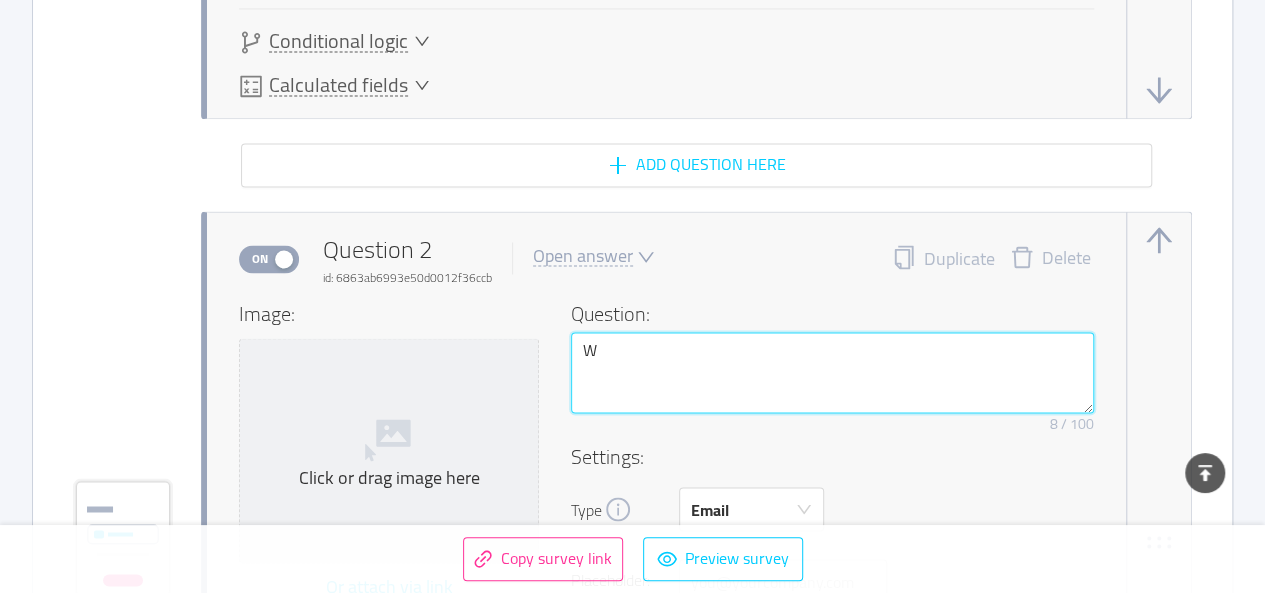 type 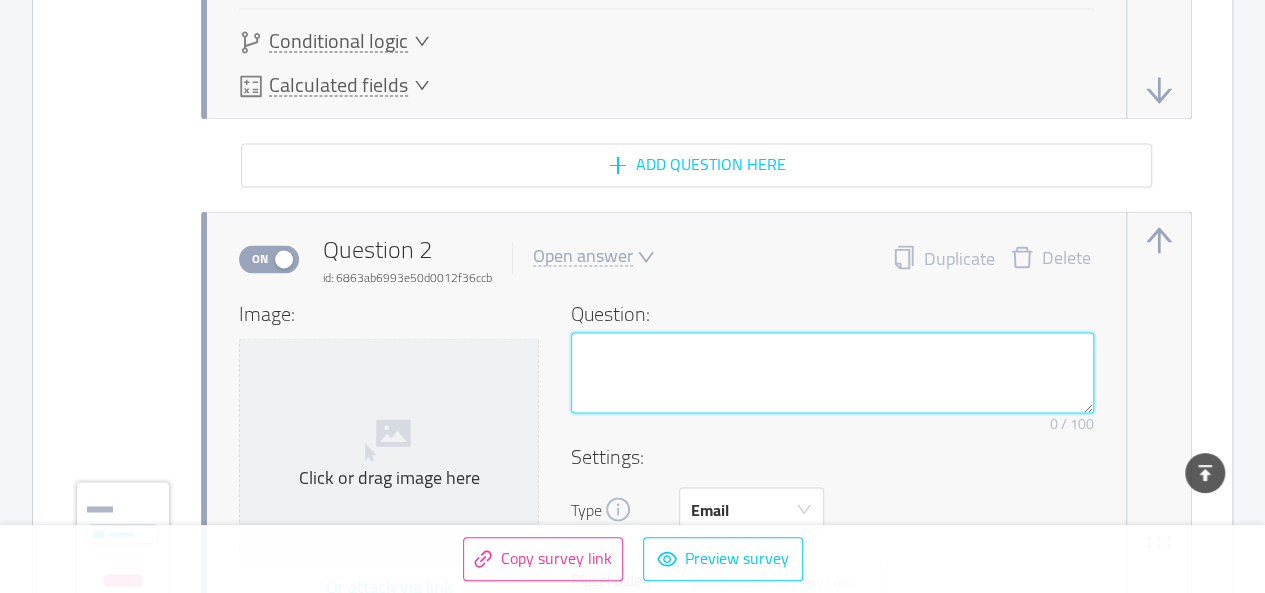 type 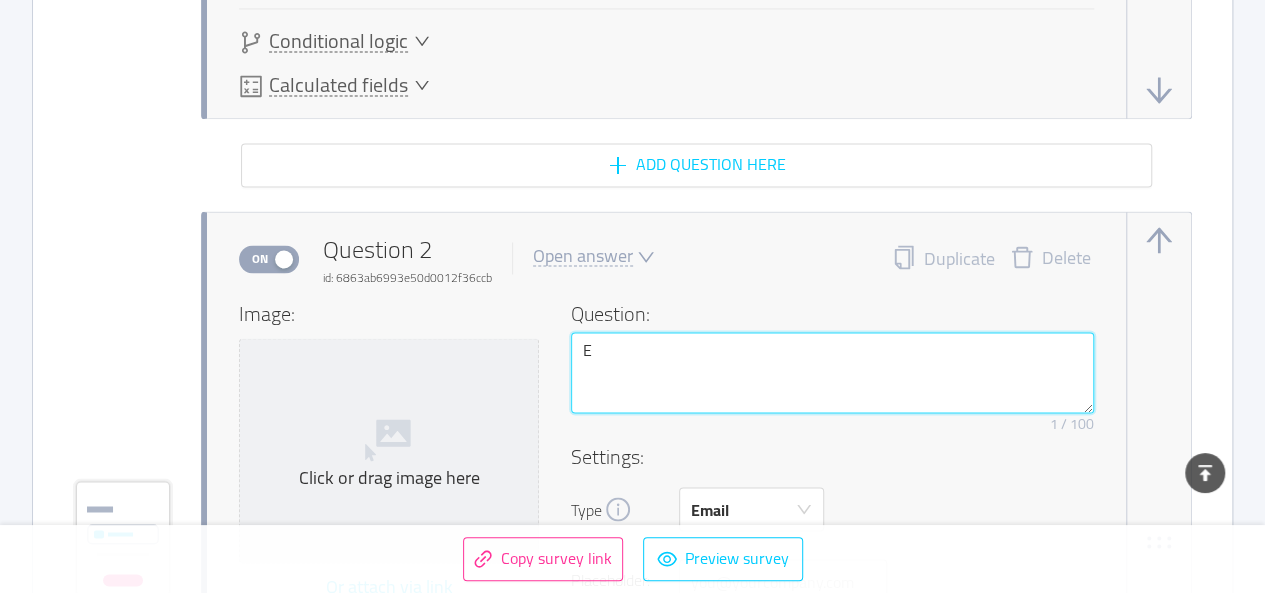 type 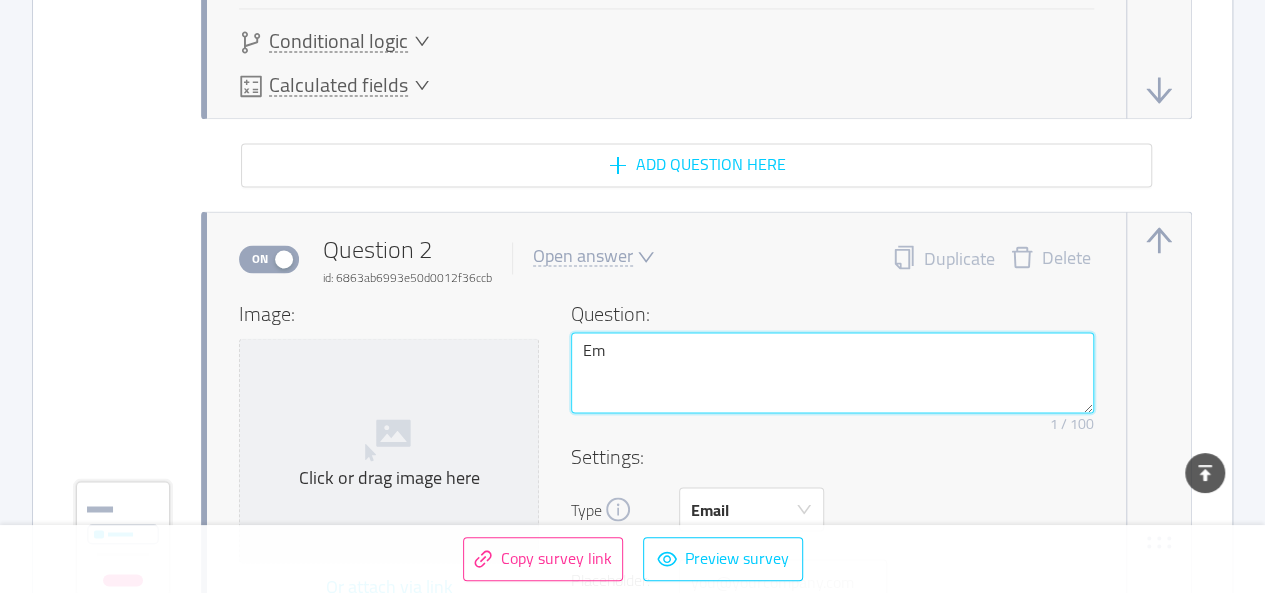 type 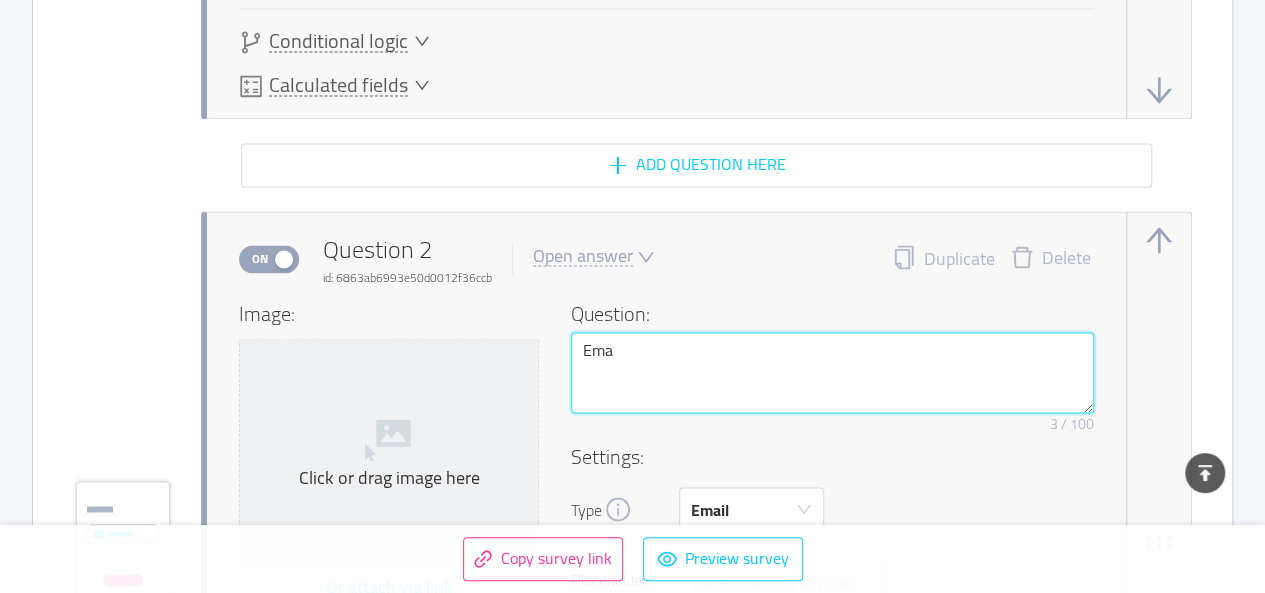 type on "Emai" 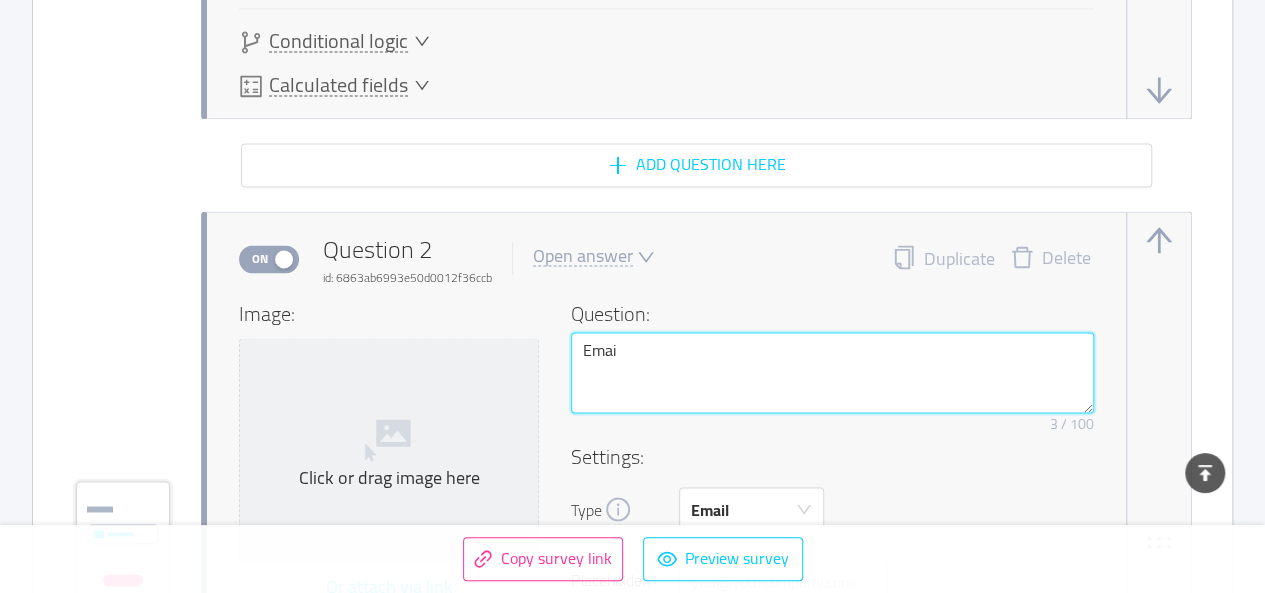 type 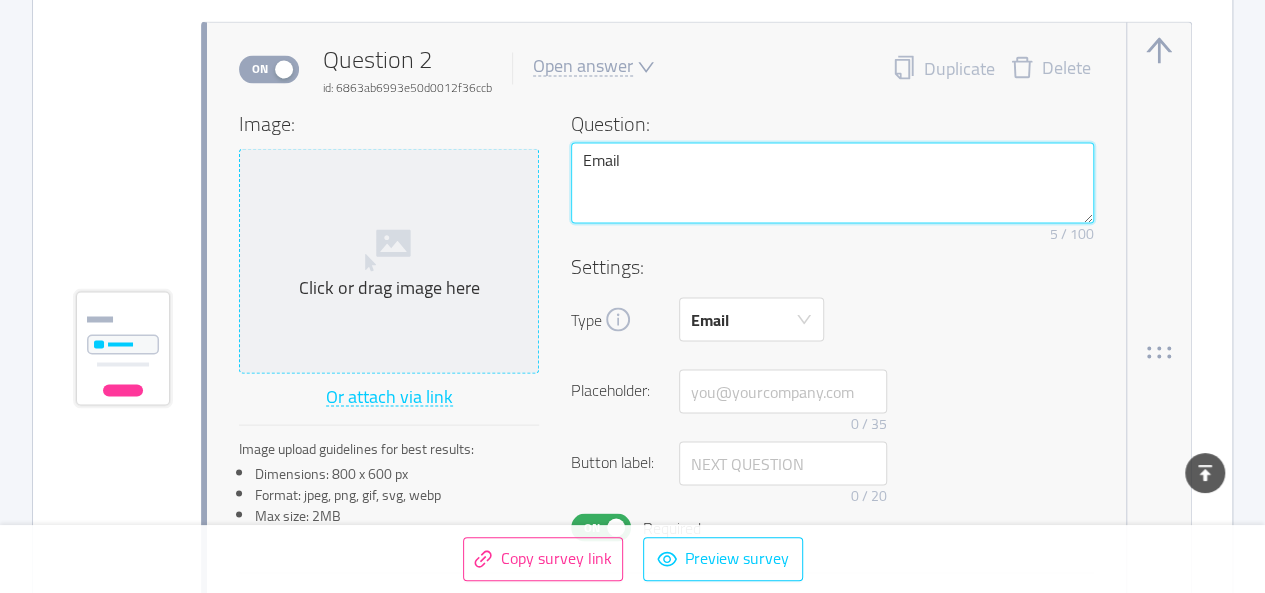 scroll, scrollTop: 1814, scrollLeft: 0, axis: vertical 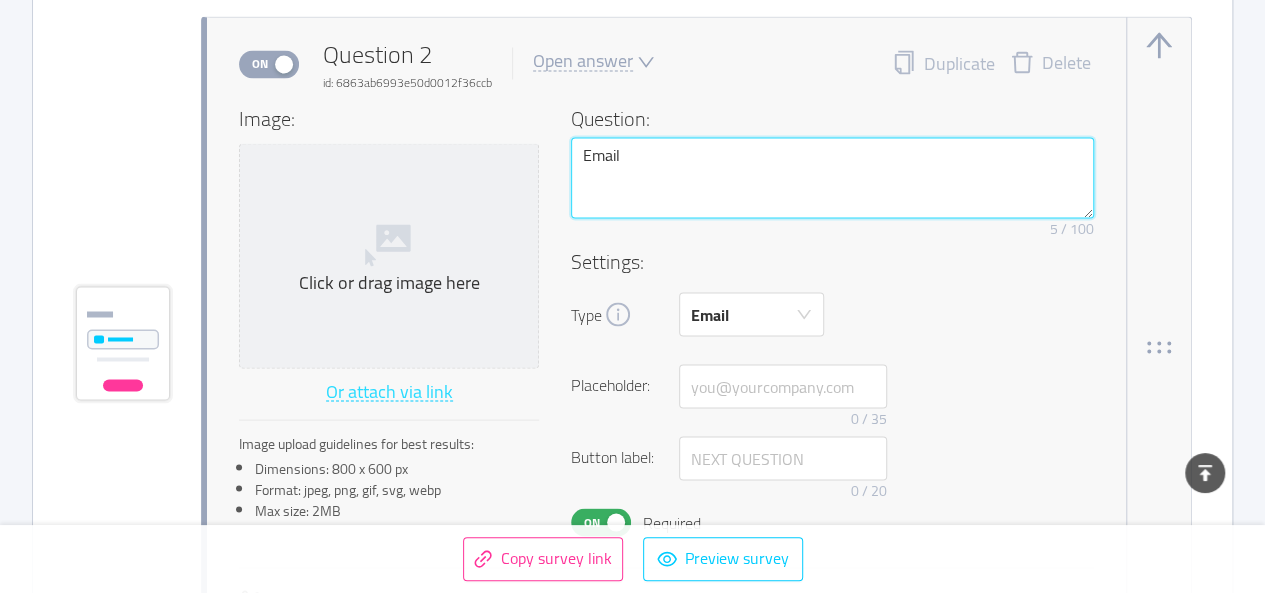 type on "Email" 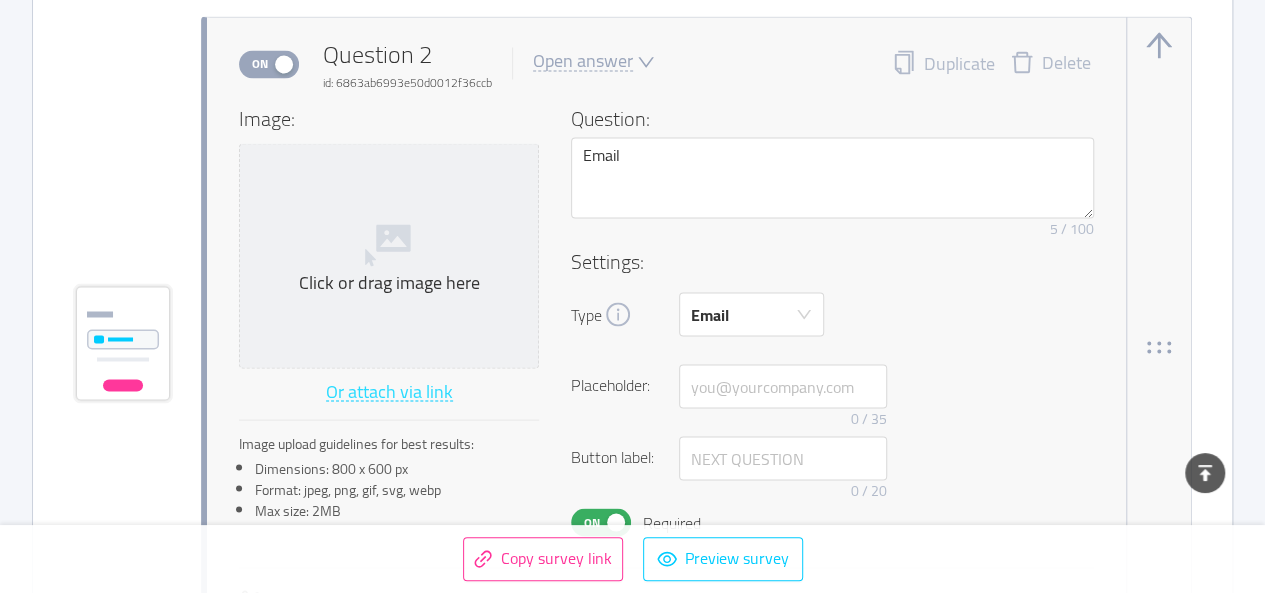 click on "Or attach via link" at bounding box center (389, 392) 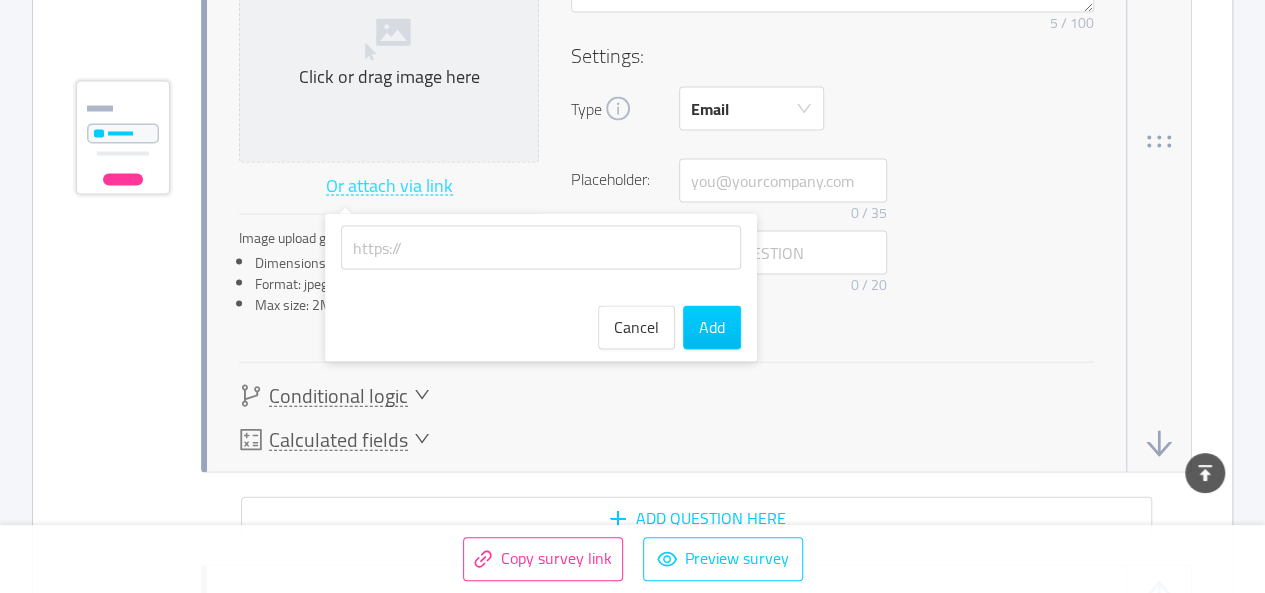 scroll, scrollTop: 2020, scrollLeft: 0, axis: vertical 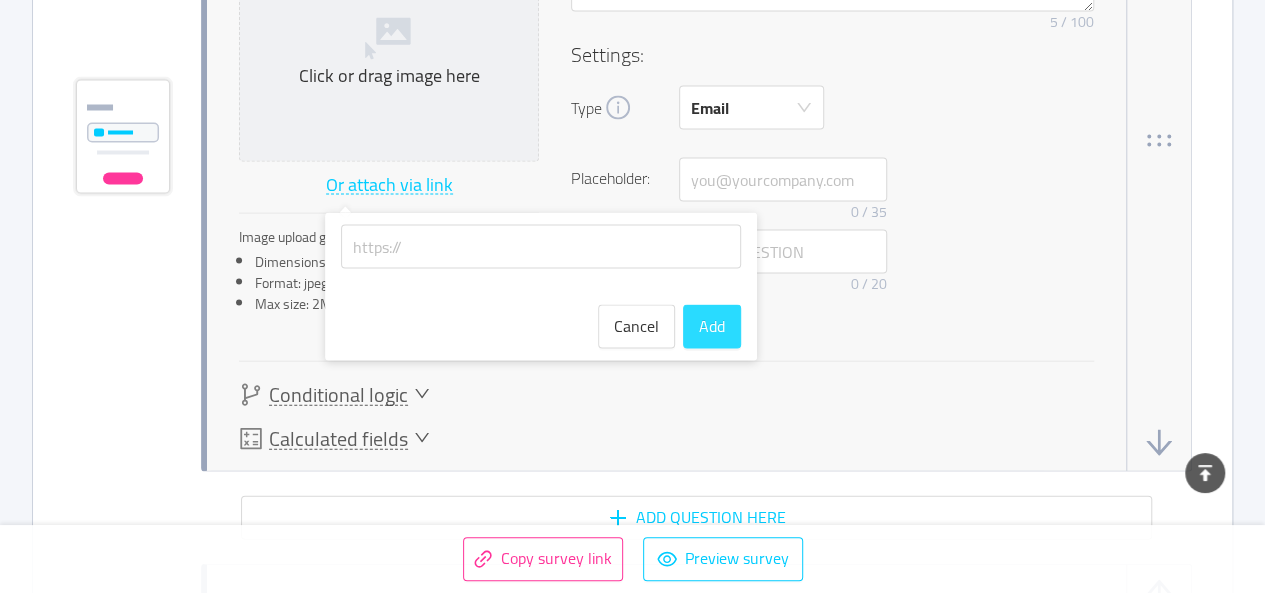 click on "Add" at bounding box center (712, 327) 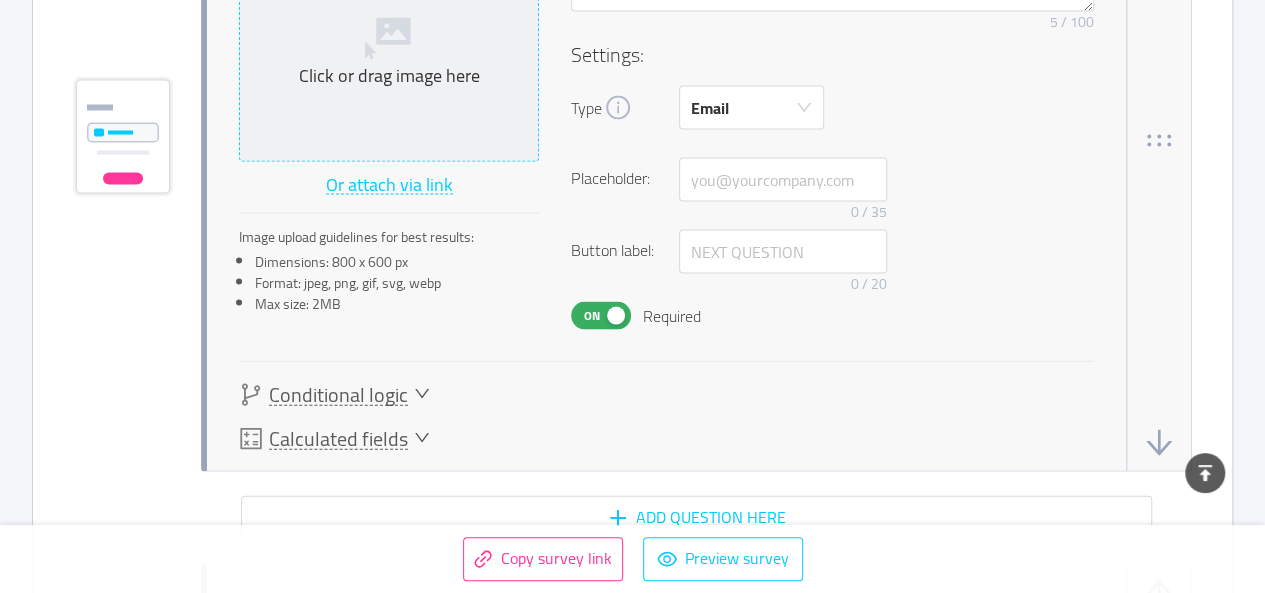 click on "Click or drag image here" at bounding box center (389, 76) 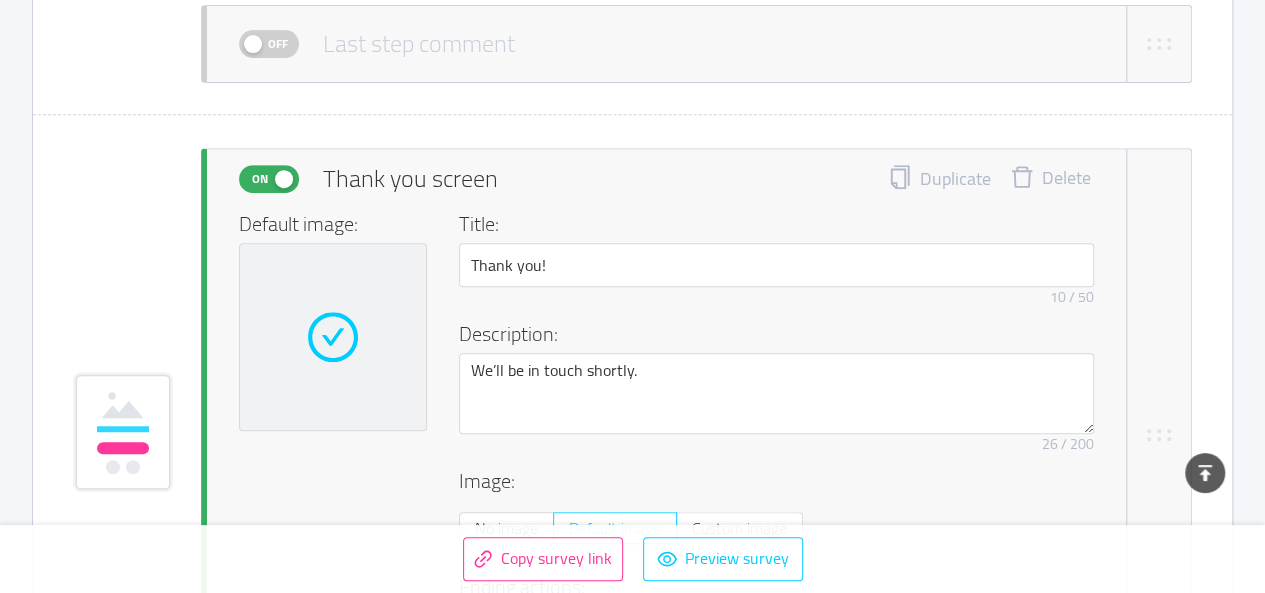 scroll, scrollTop: 4160, scrollLeft: 0, axis: vertical 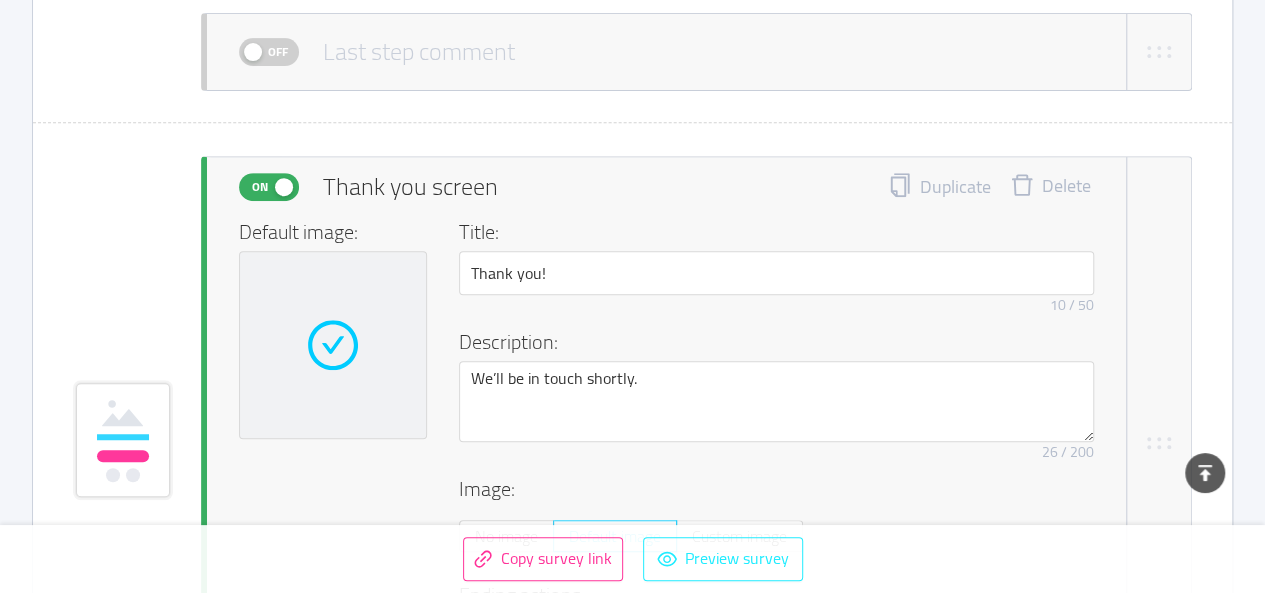 click on "Preview survey" at bounding box center [723, 559] 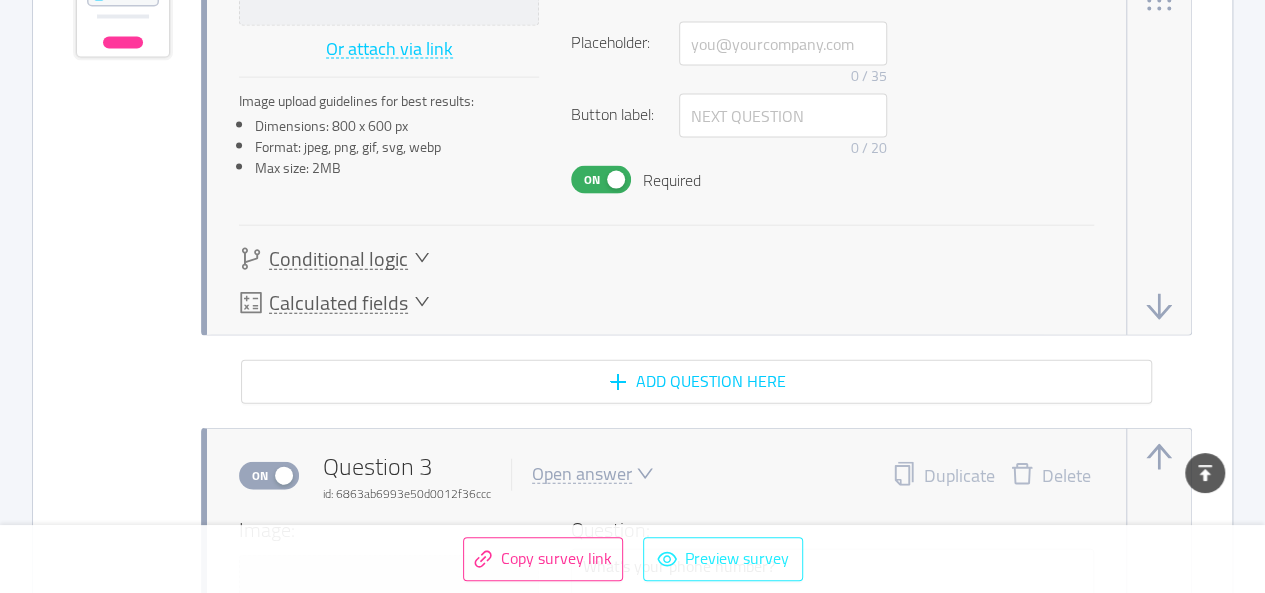 scroll, scrollTop: 2217, scrollLeft: 0, axis: vertical 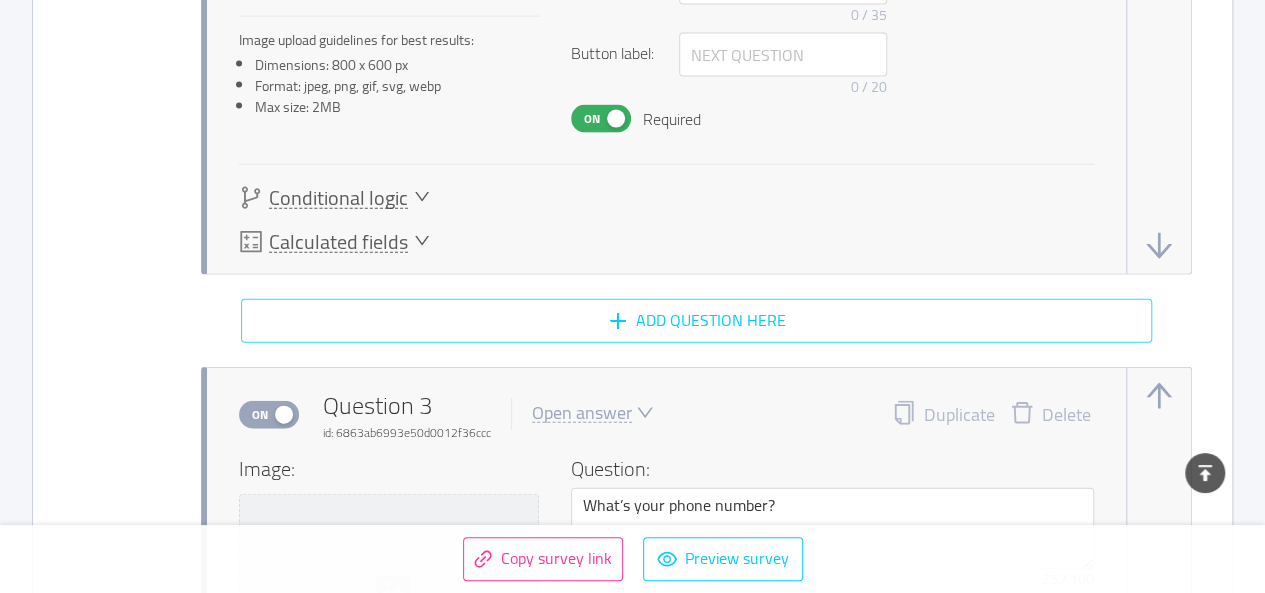 click on "Add question here" at bounding box center [696, 321] 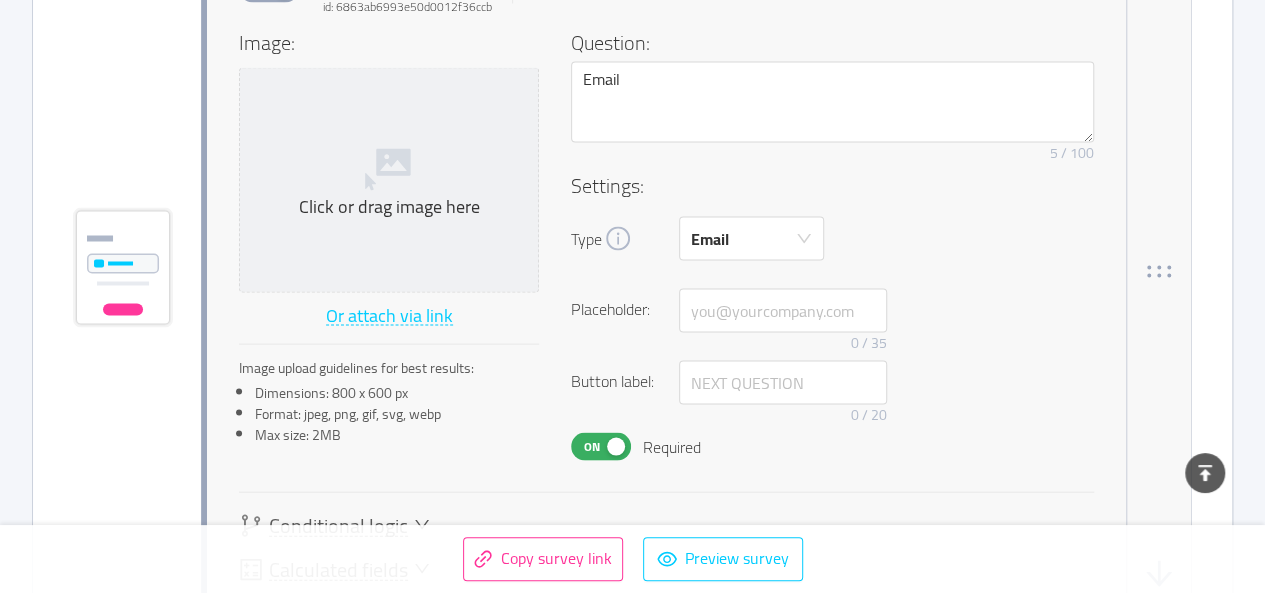scroll, scrollTop: 1891, scrollLeft: 0, axis: vertical 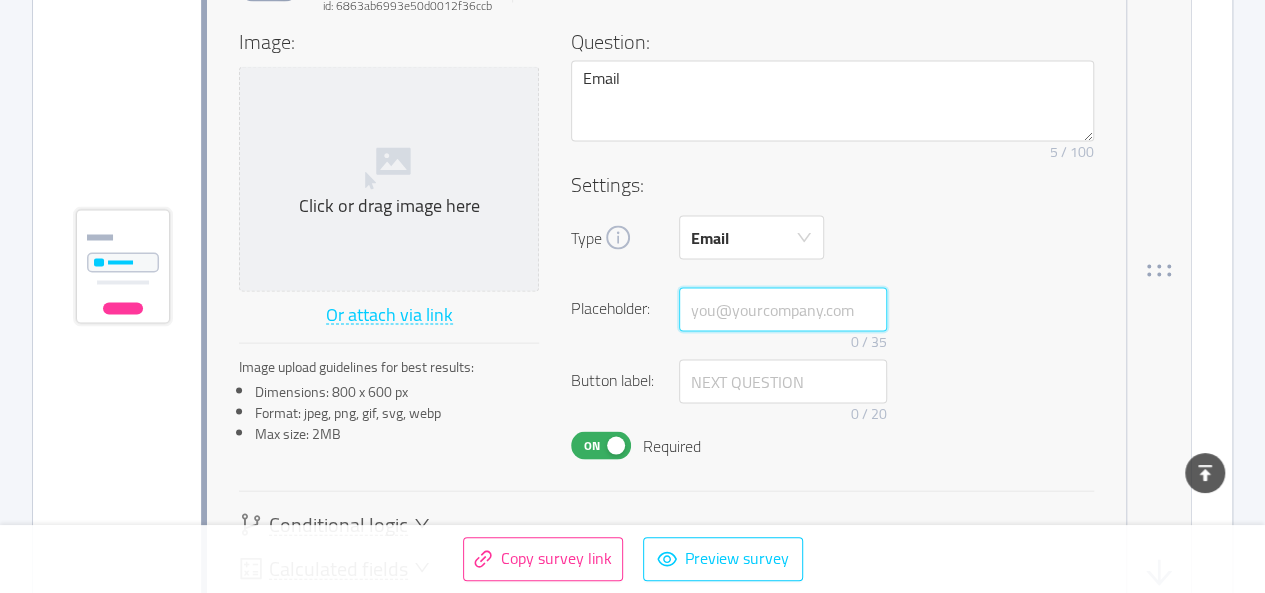 click at bounding box center [783, 309] 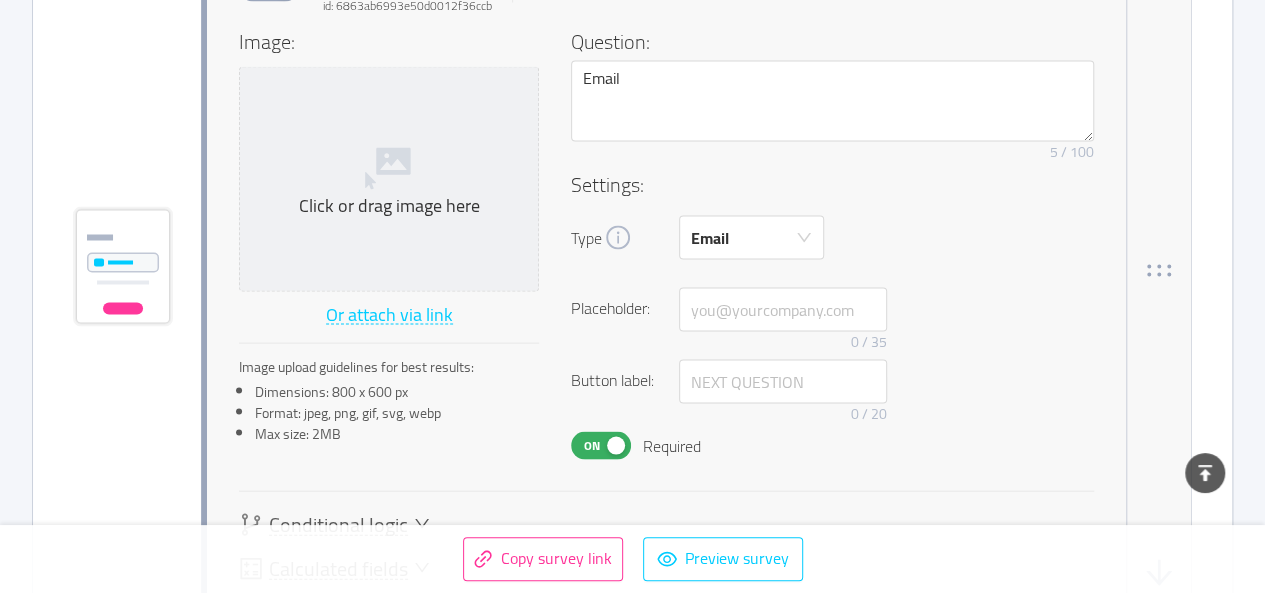 click on "Type  Email" at bounding box center [832, 237] 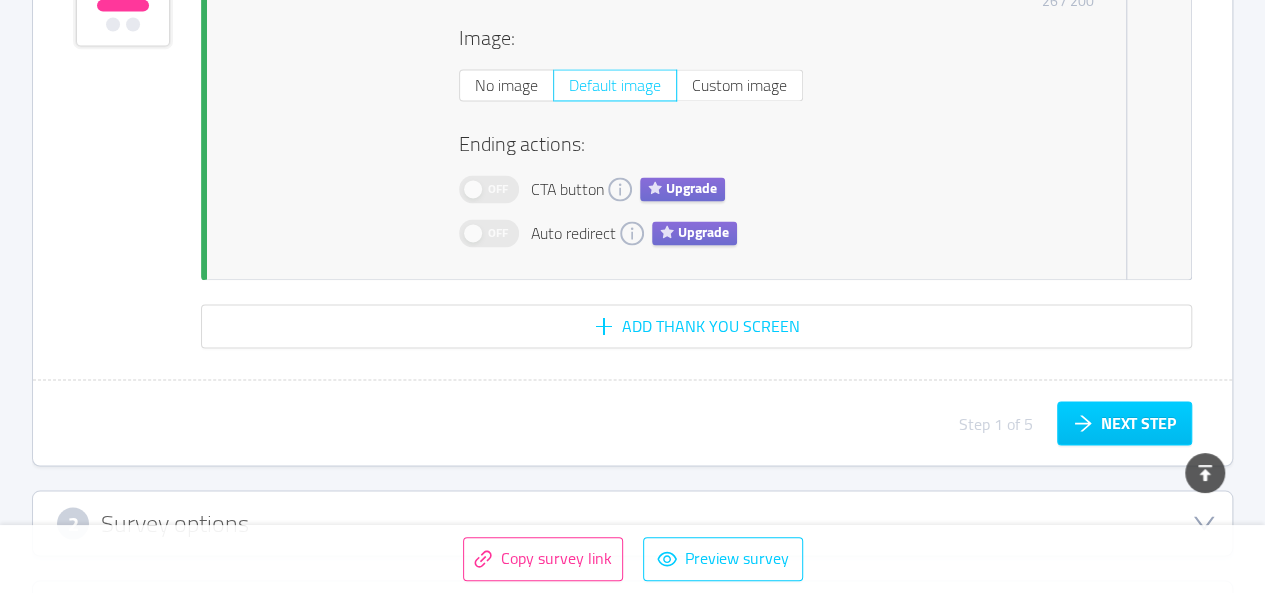 scroll, scrollTop: 5407, scrollLeft: 0, axis: vertical 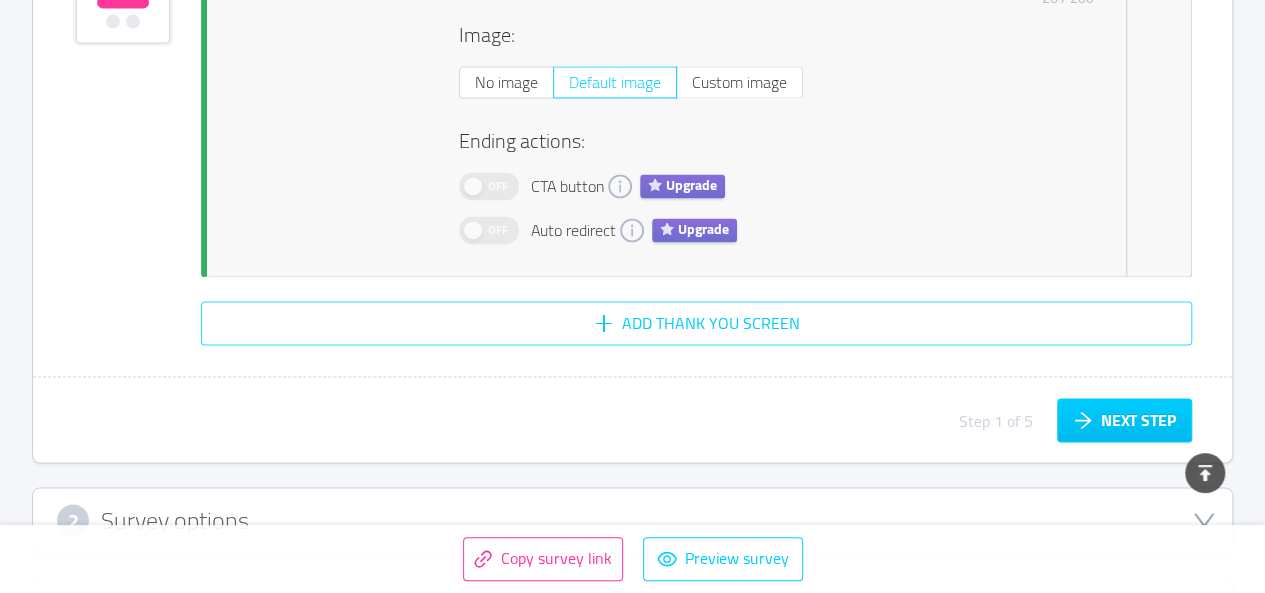 click on "Add Thank You screen" at bounding box center (696, 323) 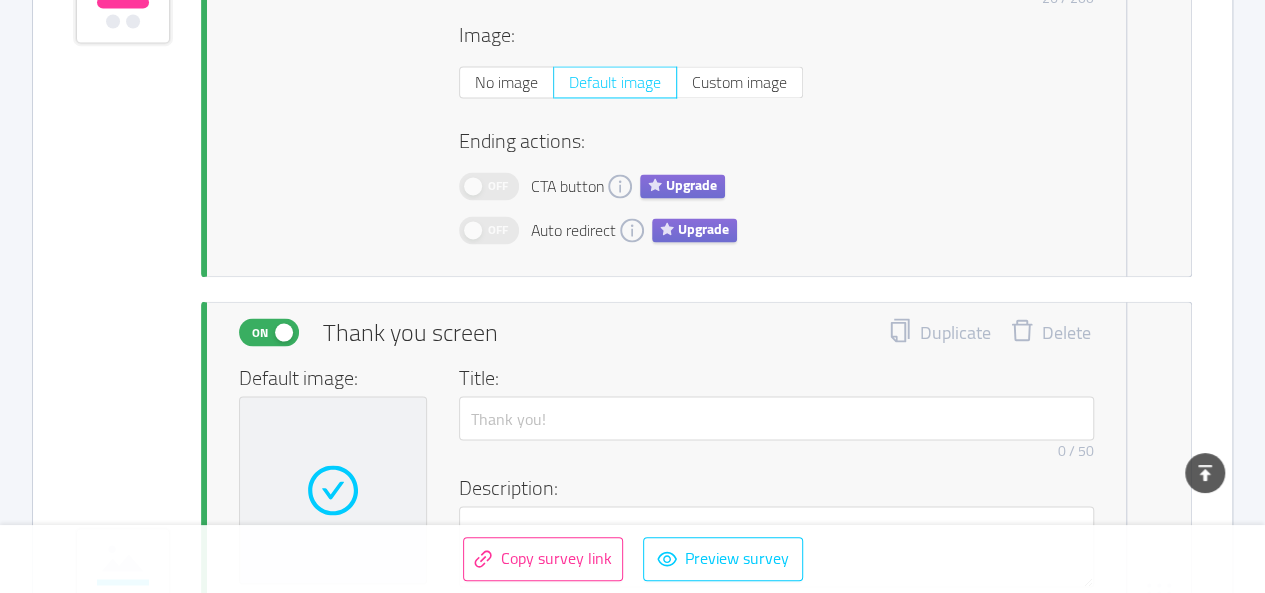 type 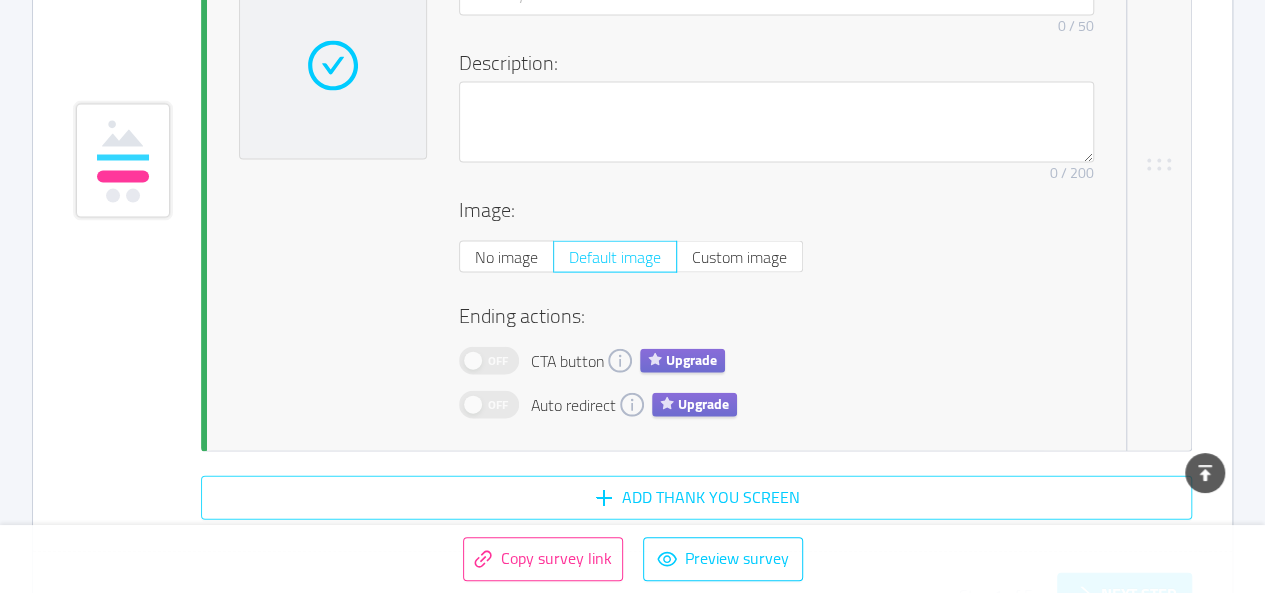 scroll, scrollTop: 5832, scrollLeft: 0, axis: vertical 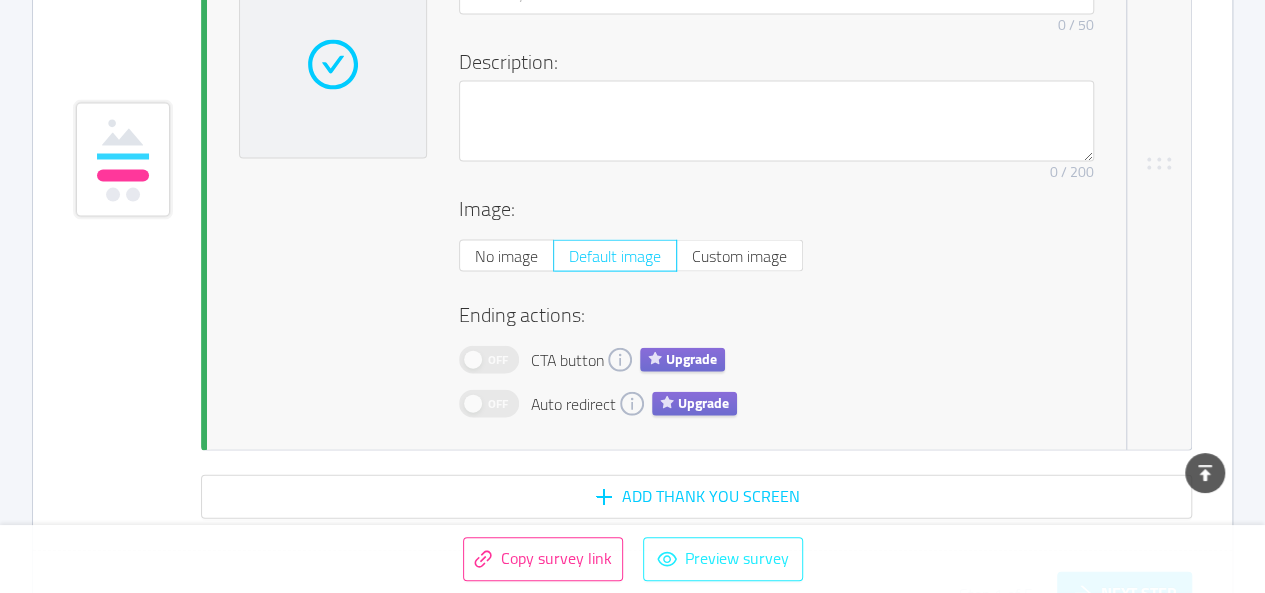 click on "Preview survey" at bounding box center (723, 559) 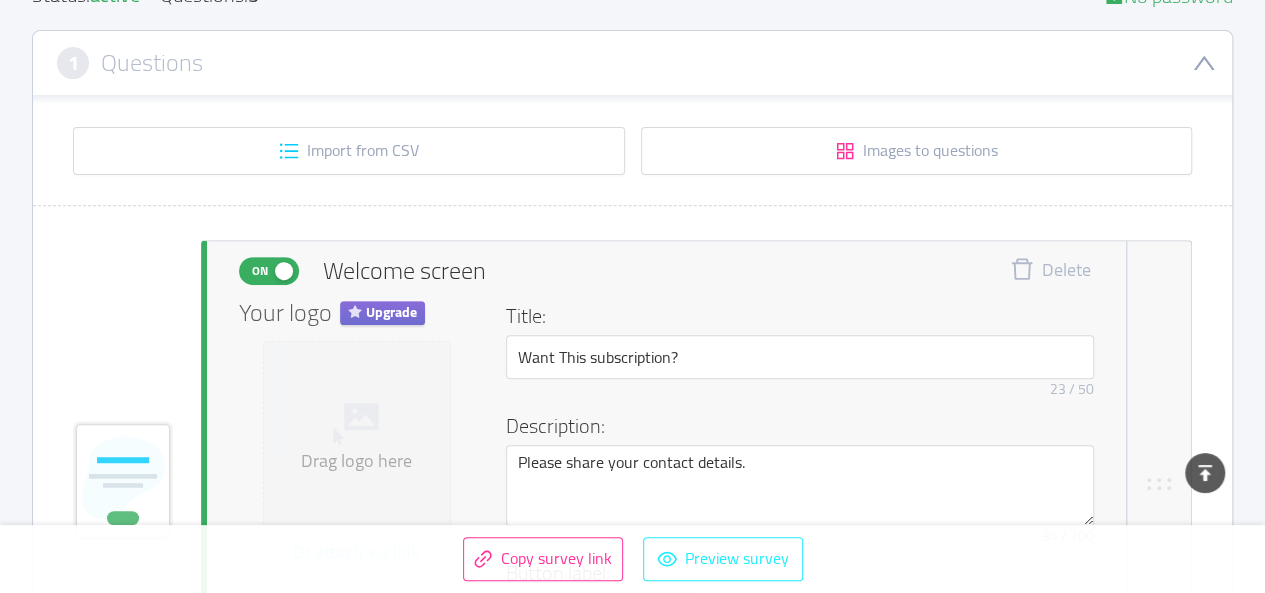 scroll, scrollTop: 0, scrollLeft: 0, axis: both 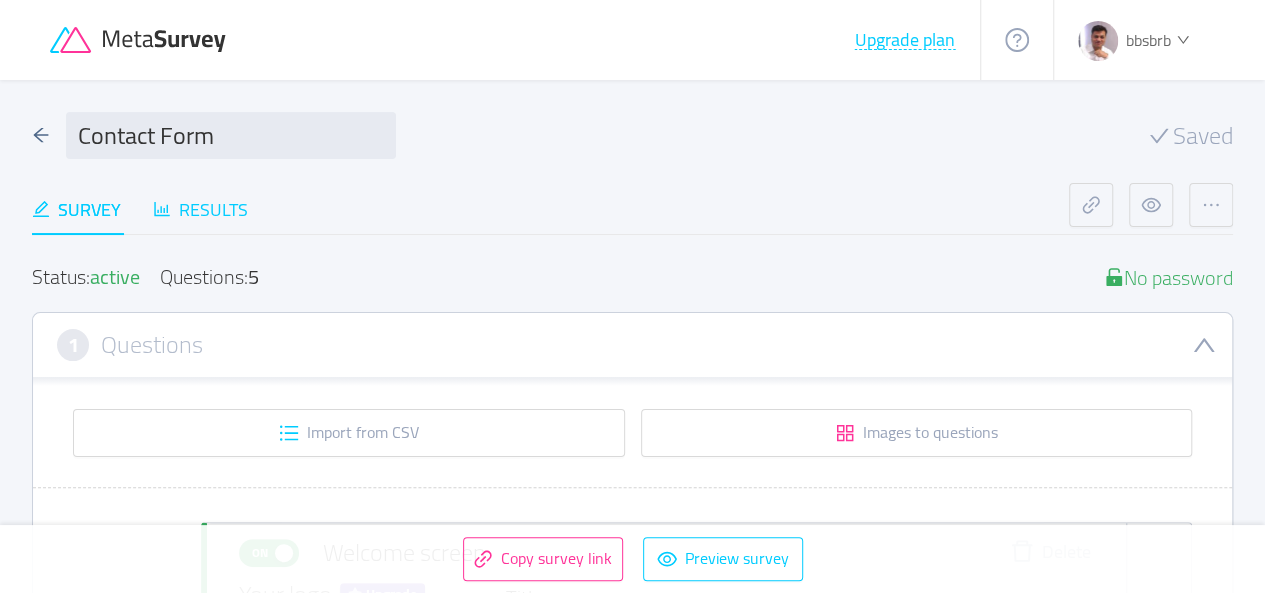 click on "Results" at bounding box center [200, 209] 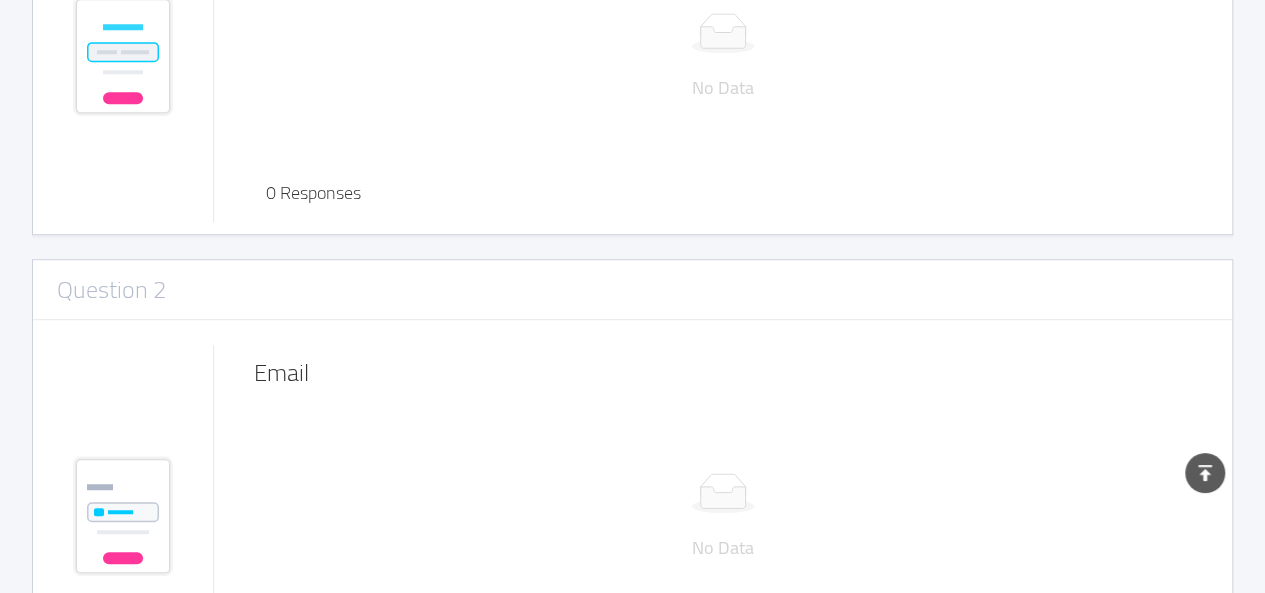 scroll, scrollTop: 0, scrollLeft: 0, axis: both 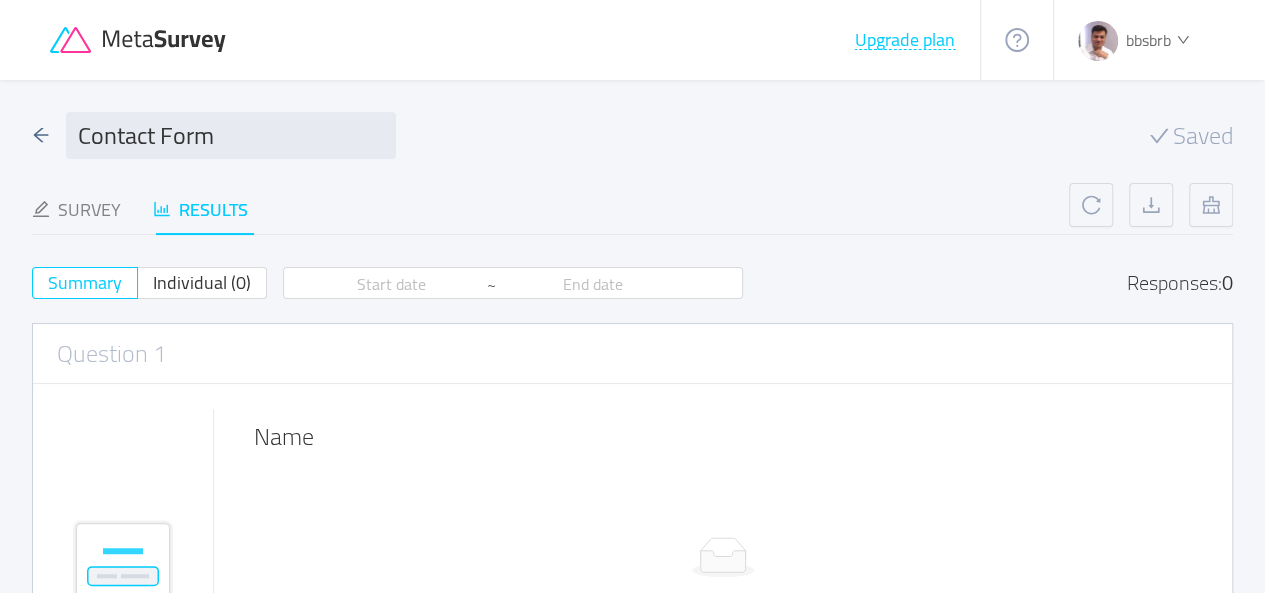 click on "bbsbrb" at bounding box center [1148, 40] 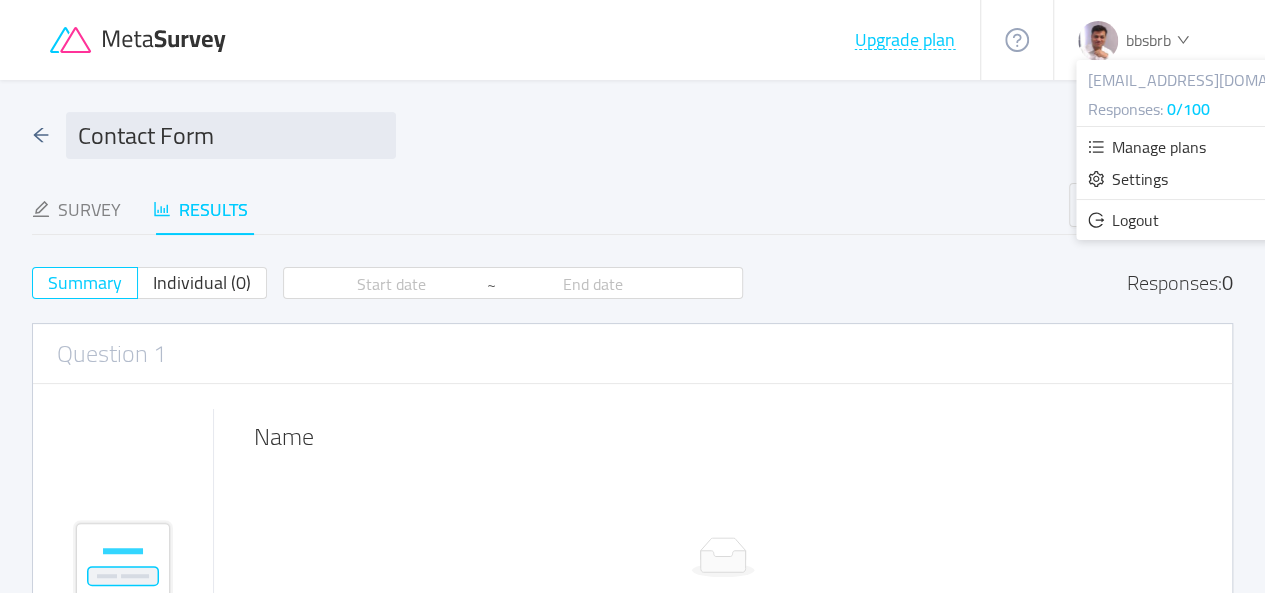 click on "Upgrade plan" at bounding box center [515, 40] 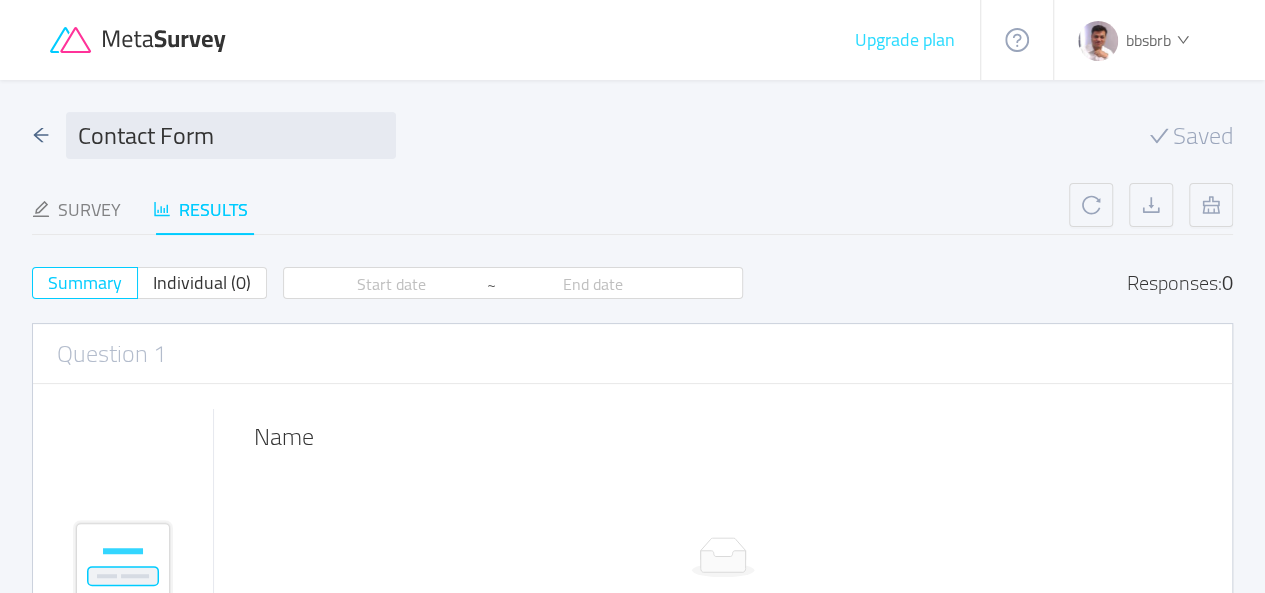 click on "Upgrade plan" at bounding box center (905, 40) 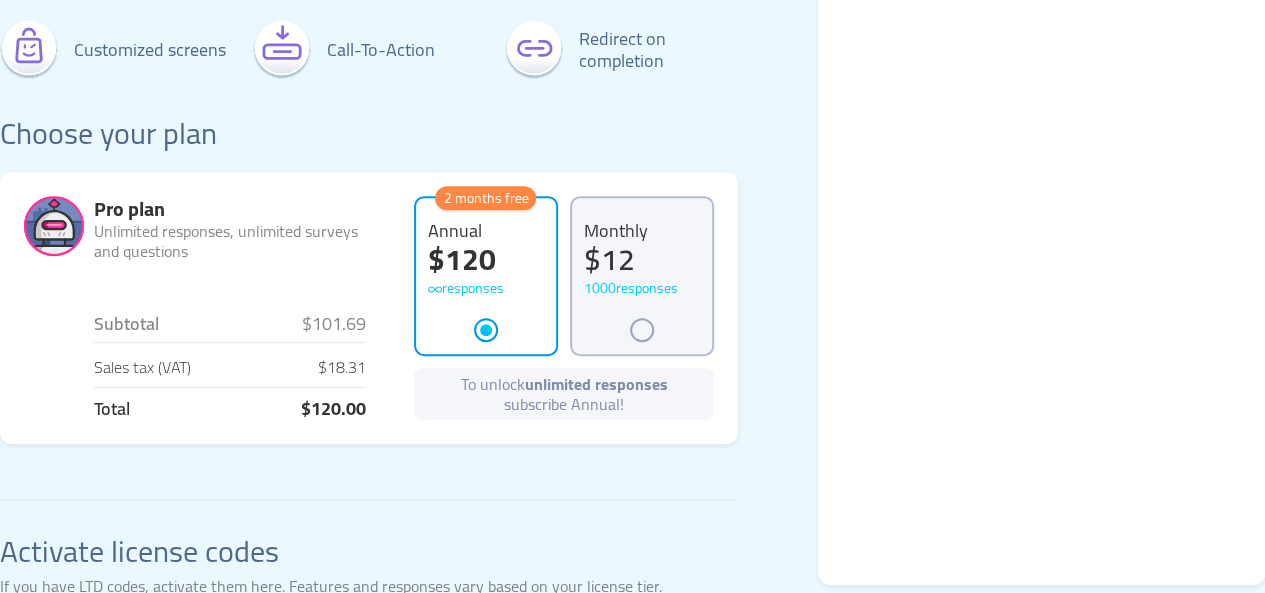 scroll, scrollTop: 0, scrollLeft: 0, axis: both 